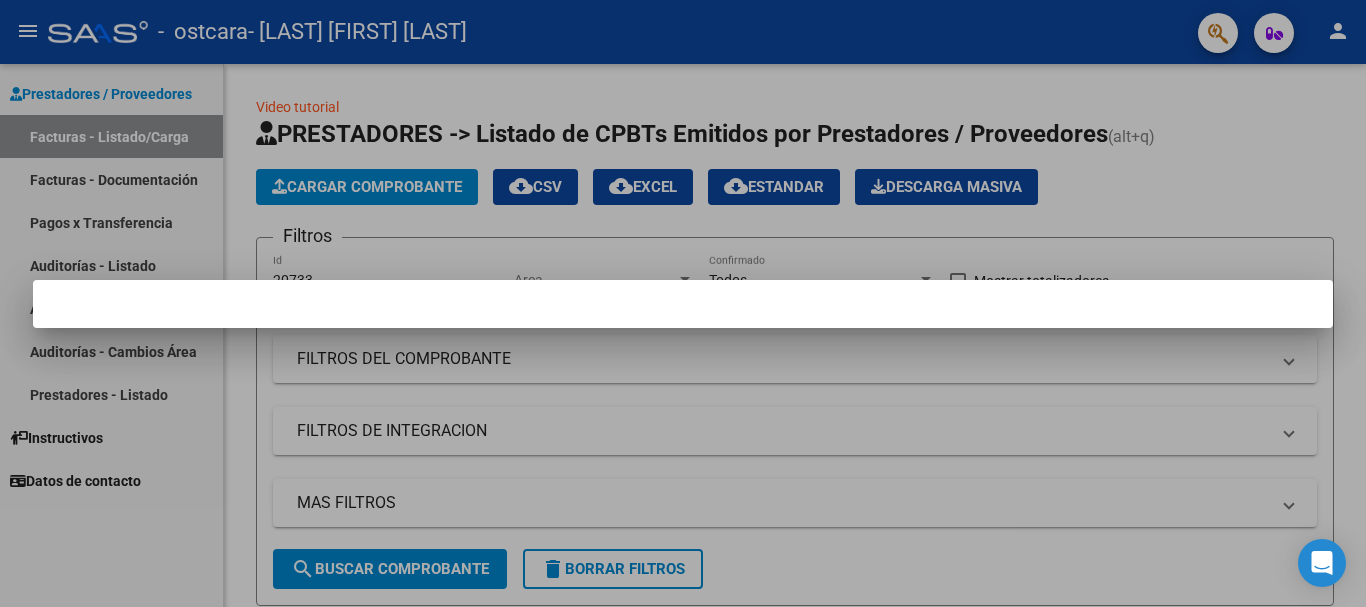 scroll, scrollTop: 0, scrollLeft: 0, axis: both 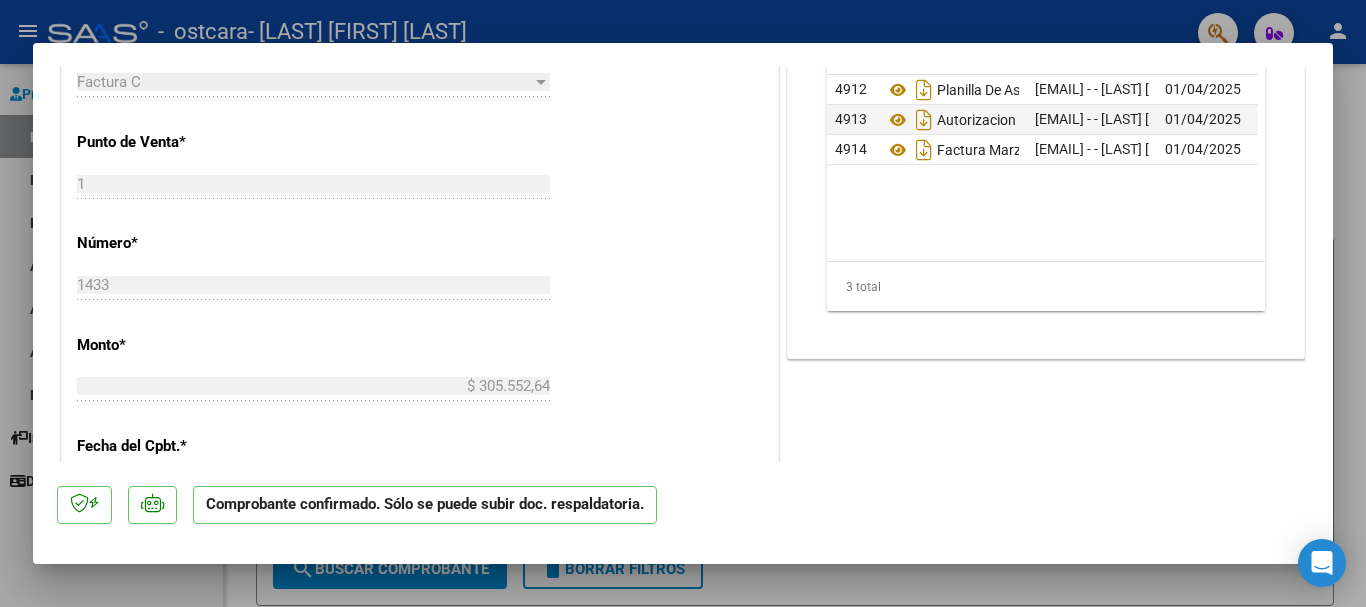 click at bounding box center (683, 303) 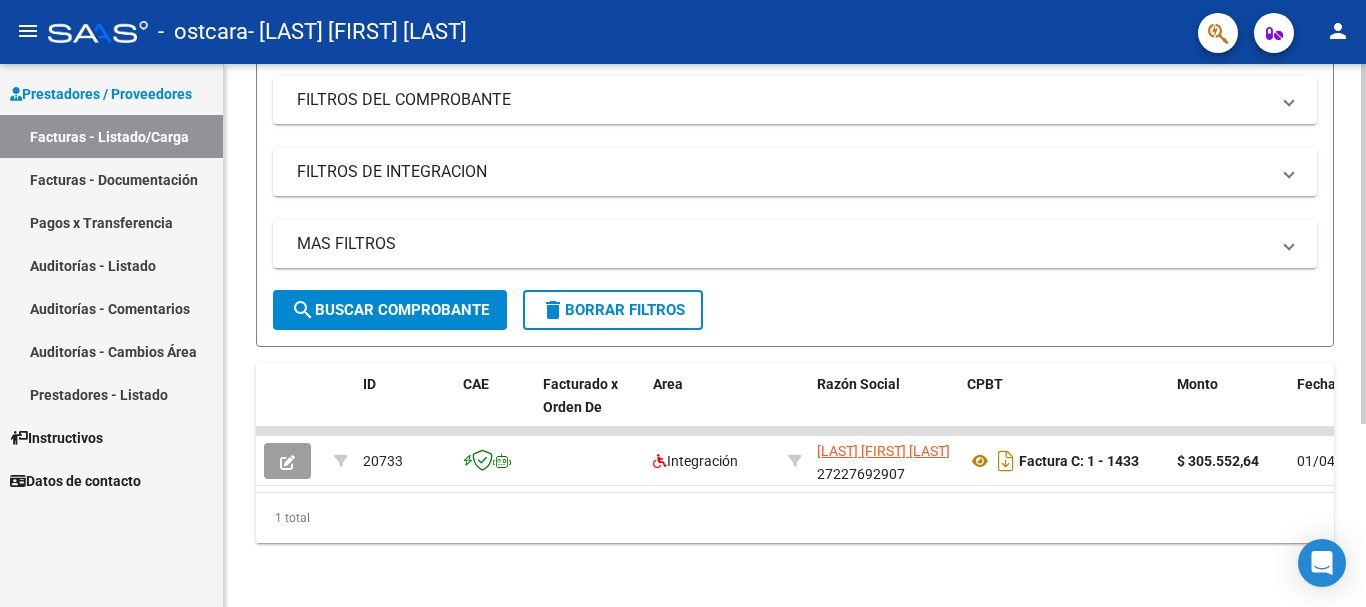scroll, scrollTop: 275, scrollLeft: 0, axis: vertical 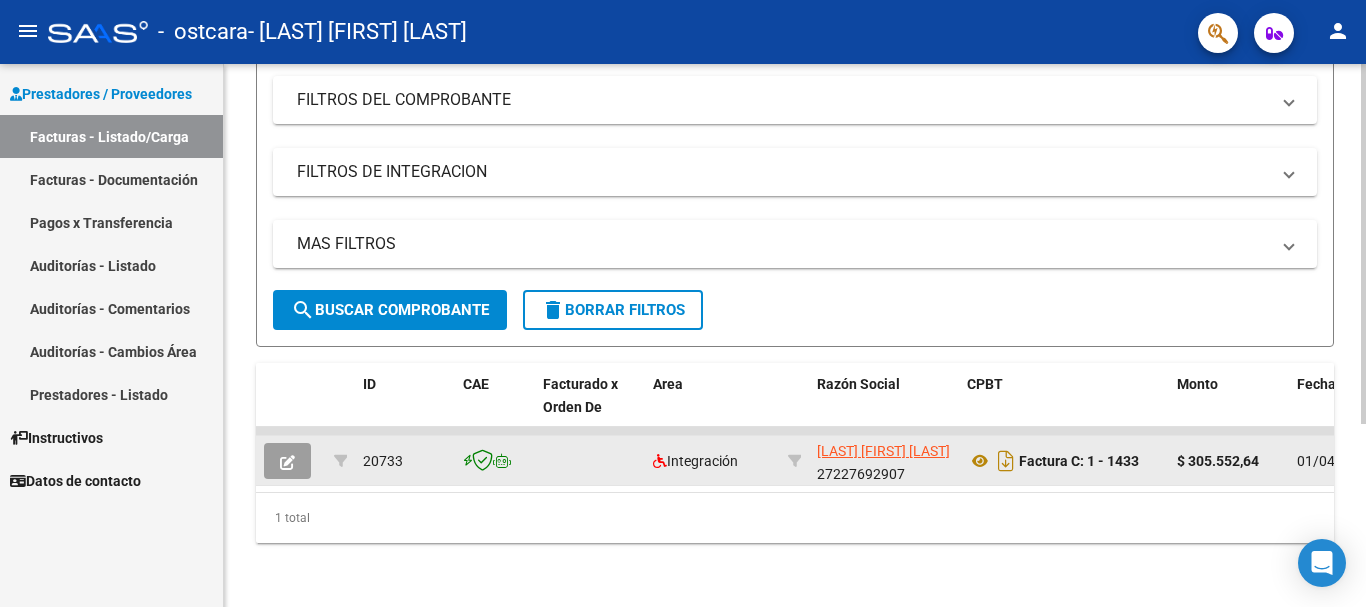 click 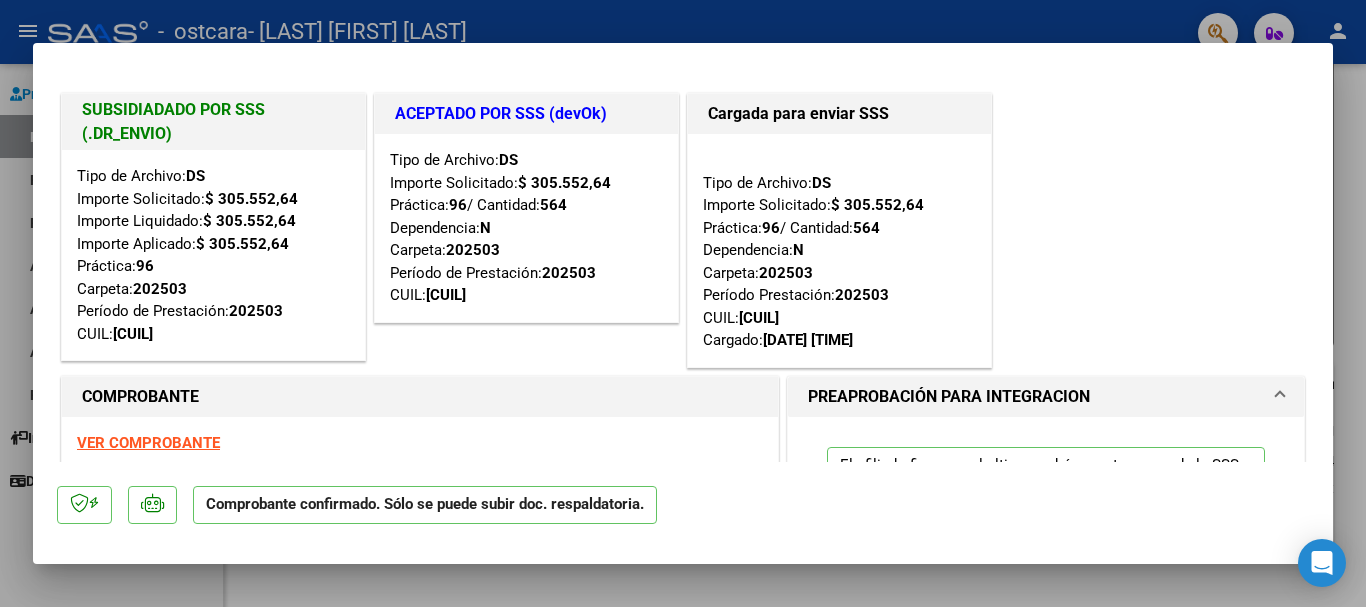 click at bounding box center [683, 303] 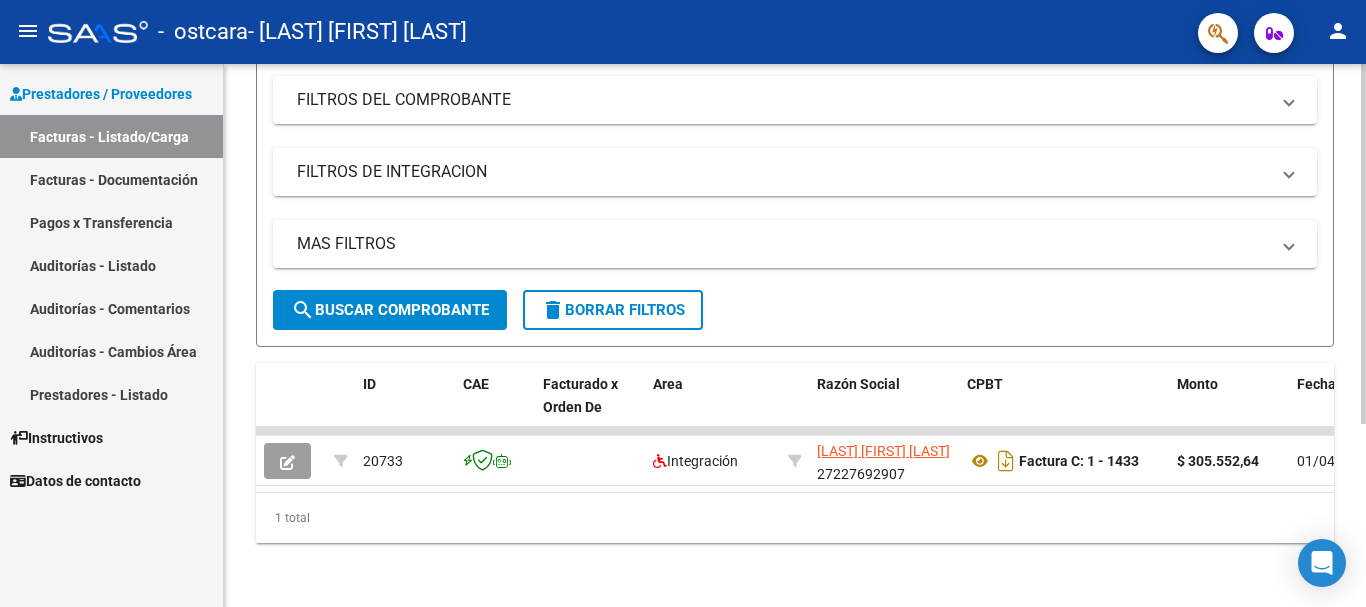click 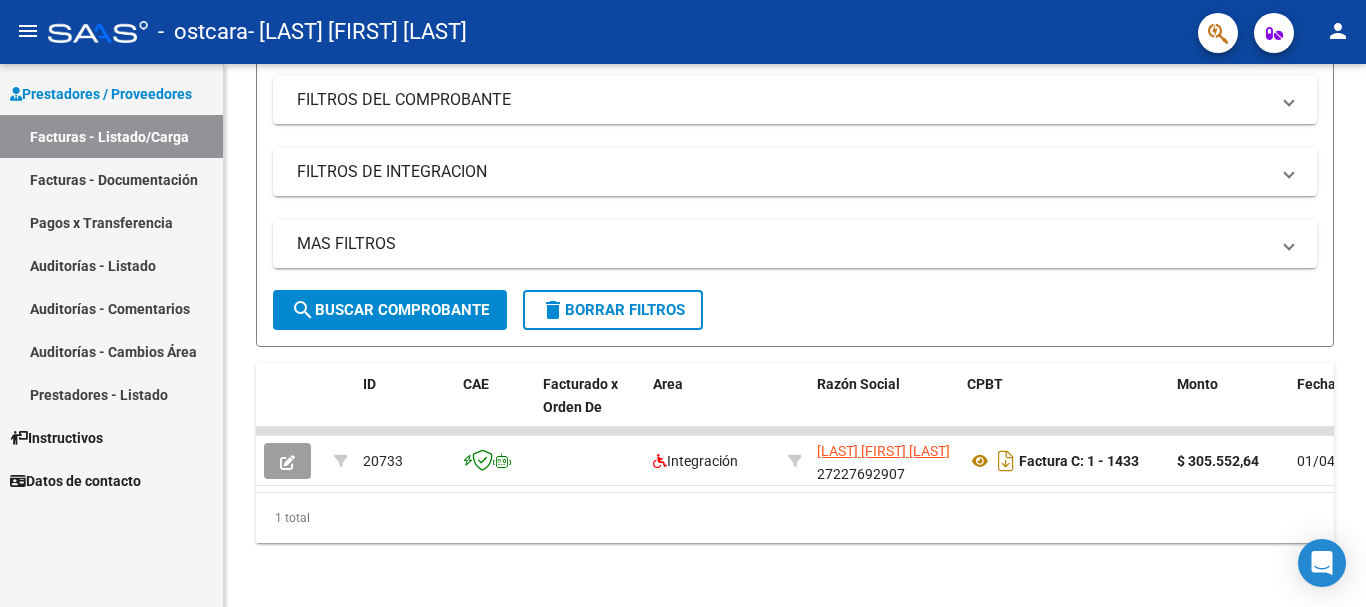 click on "Facturas - Documentación" at bounding box center (111, 179) 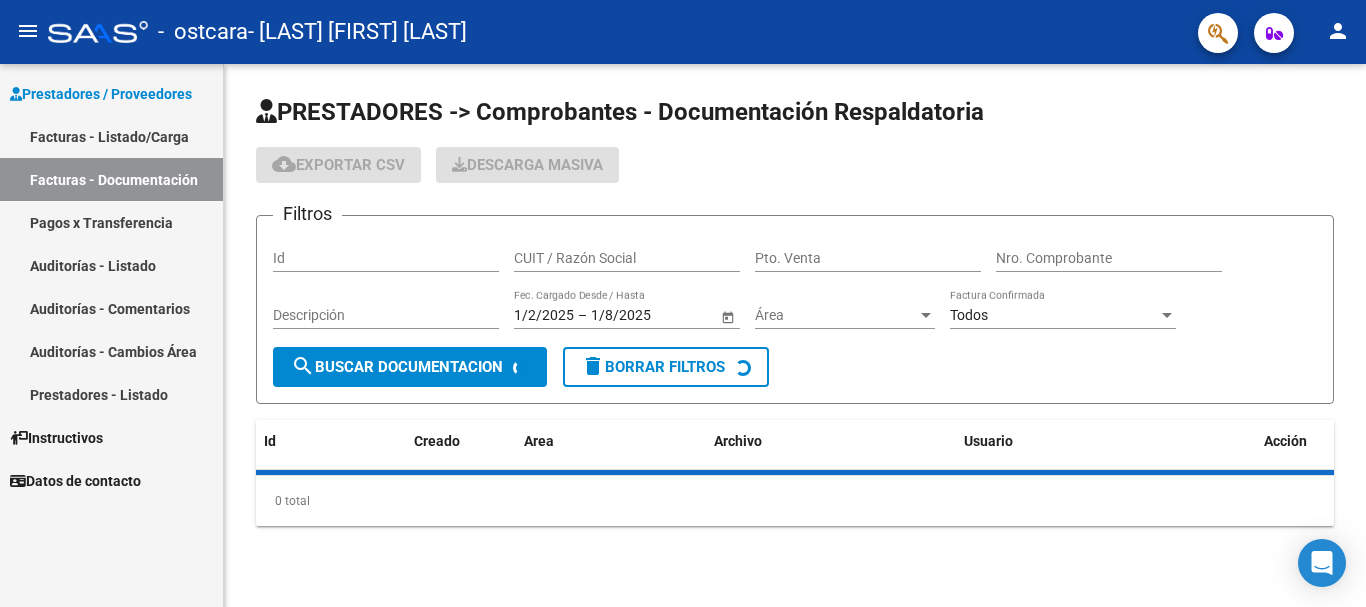 scroll, scrollTop: 0, scrollLeft: 0, axis: both 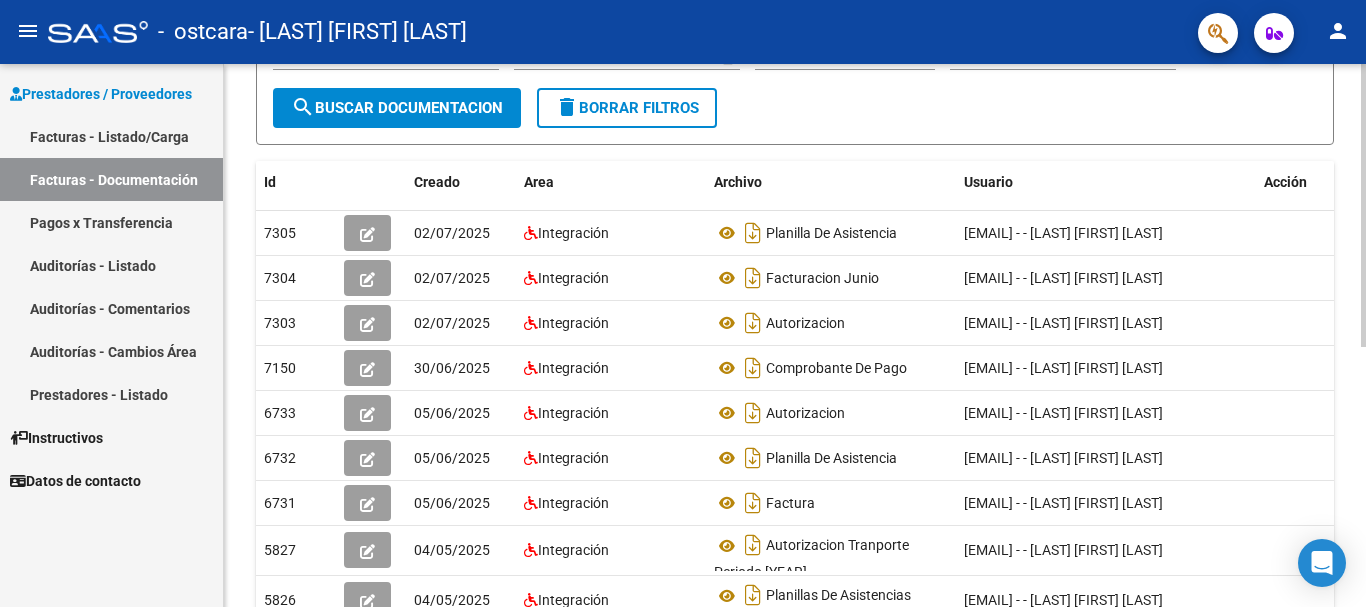 click 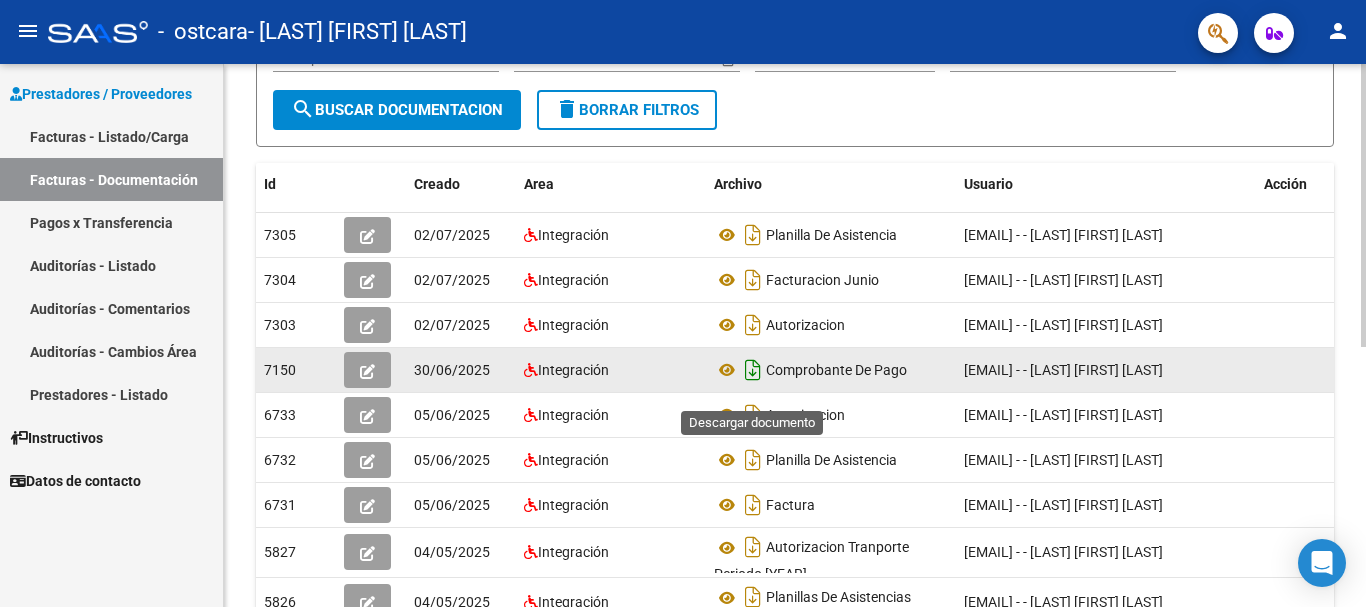 click 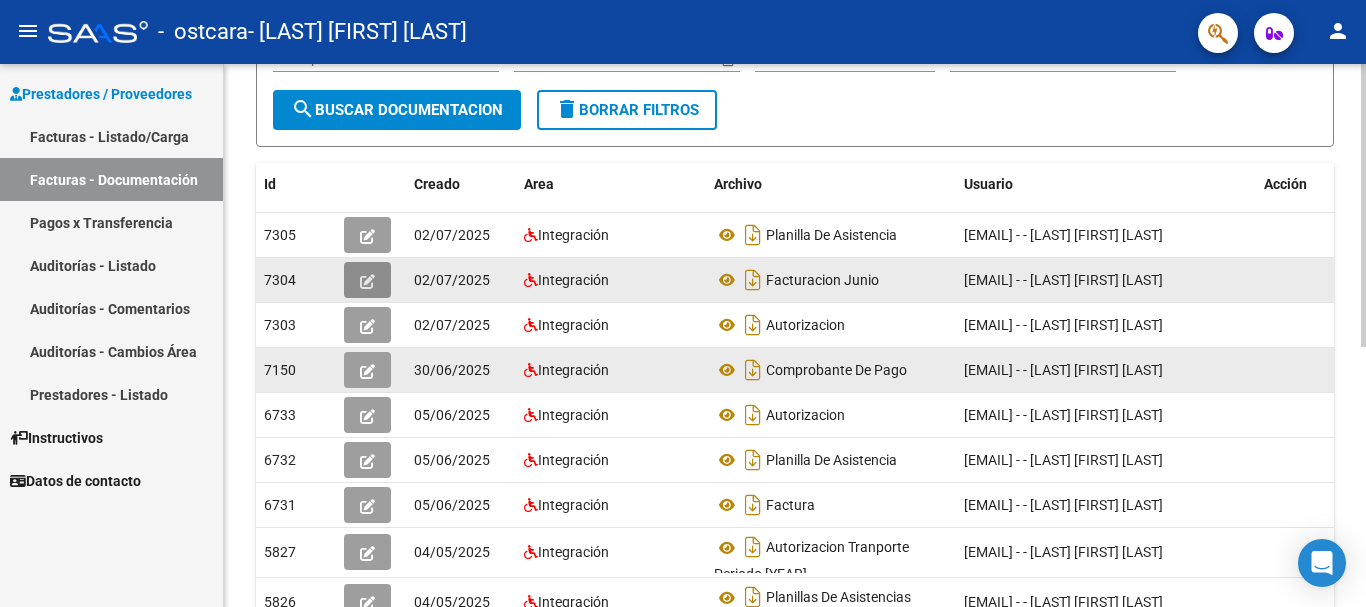 click 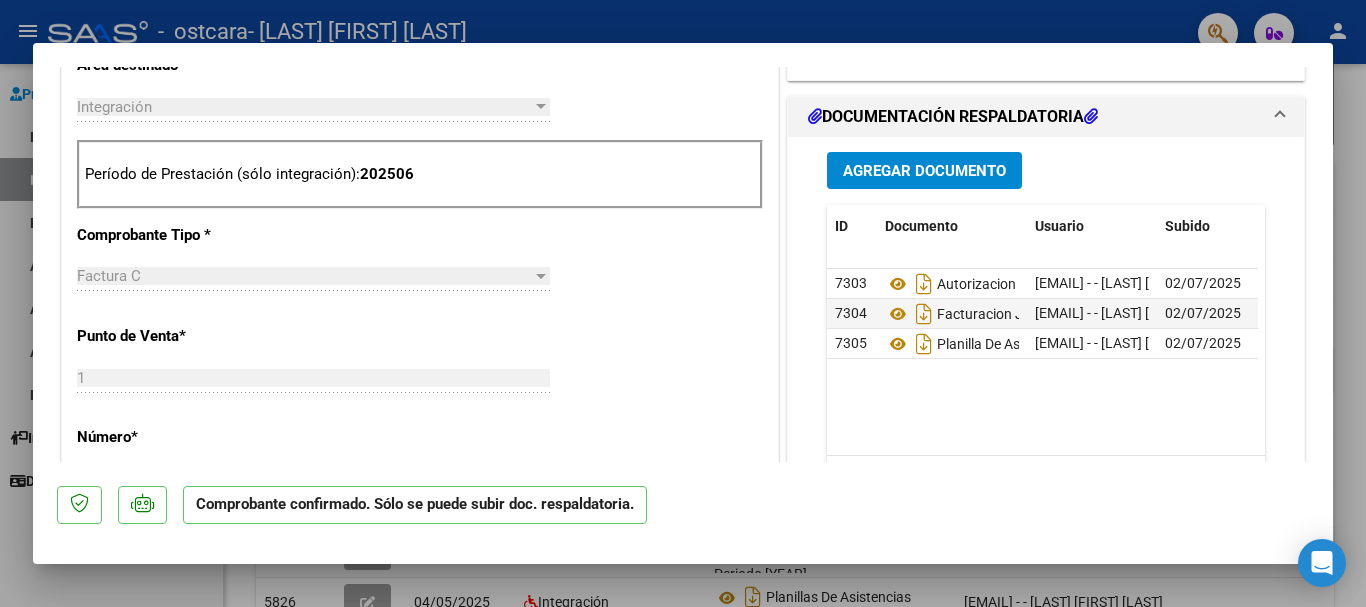 scroll, scrollTop: 727, scrollLeft: 0, axis: vertical 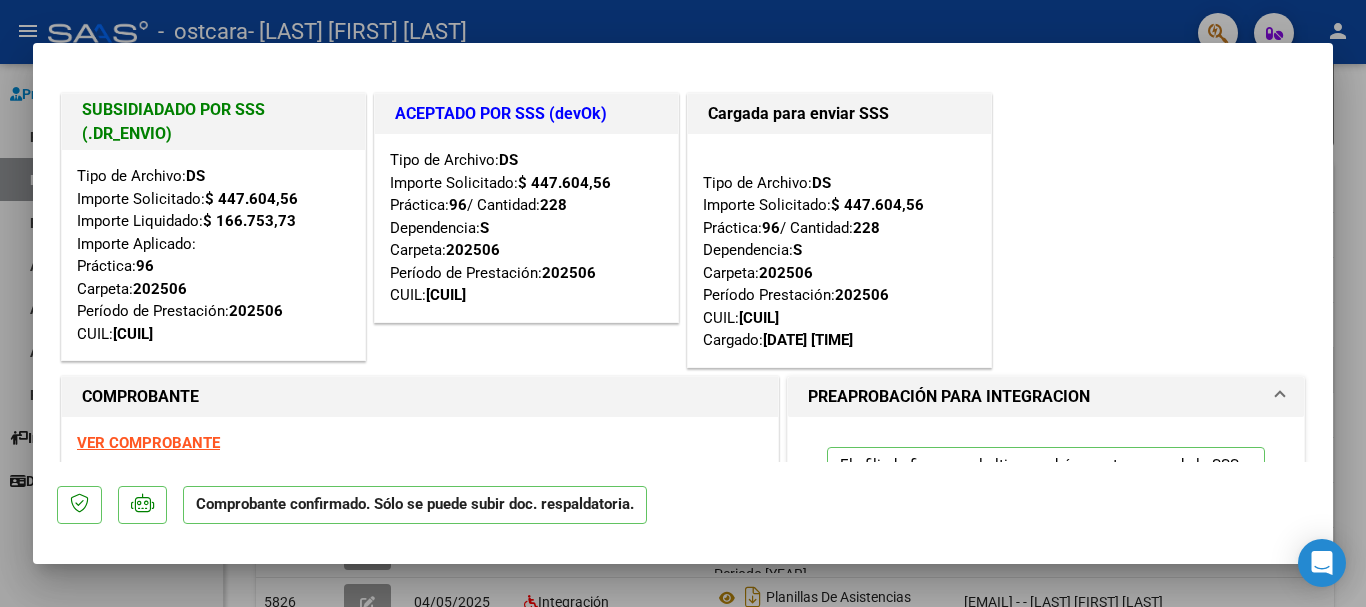 click at bounding box center (683, 303) 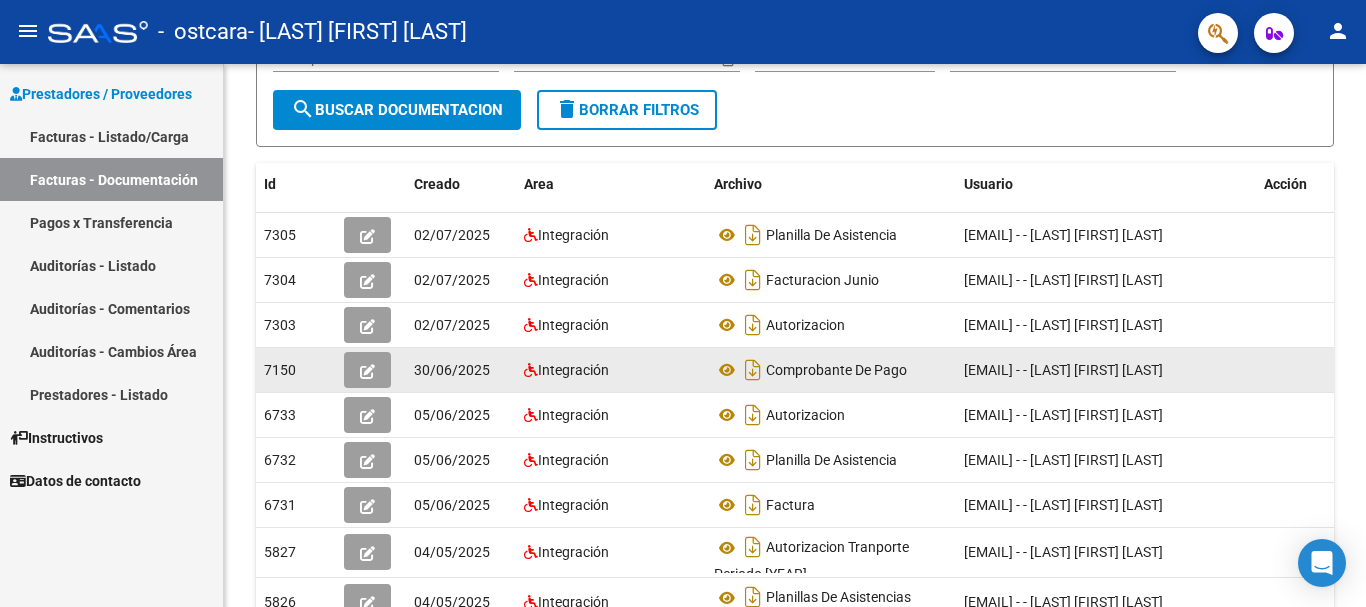 click on "Facturas - Listado/Carga" at bounding box center [111, 136] 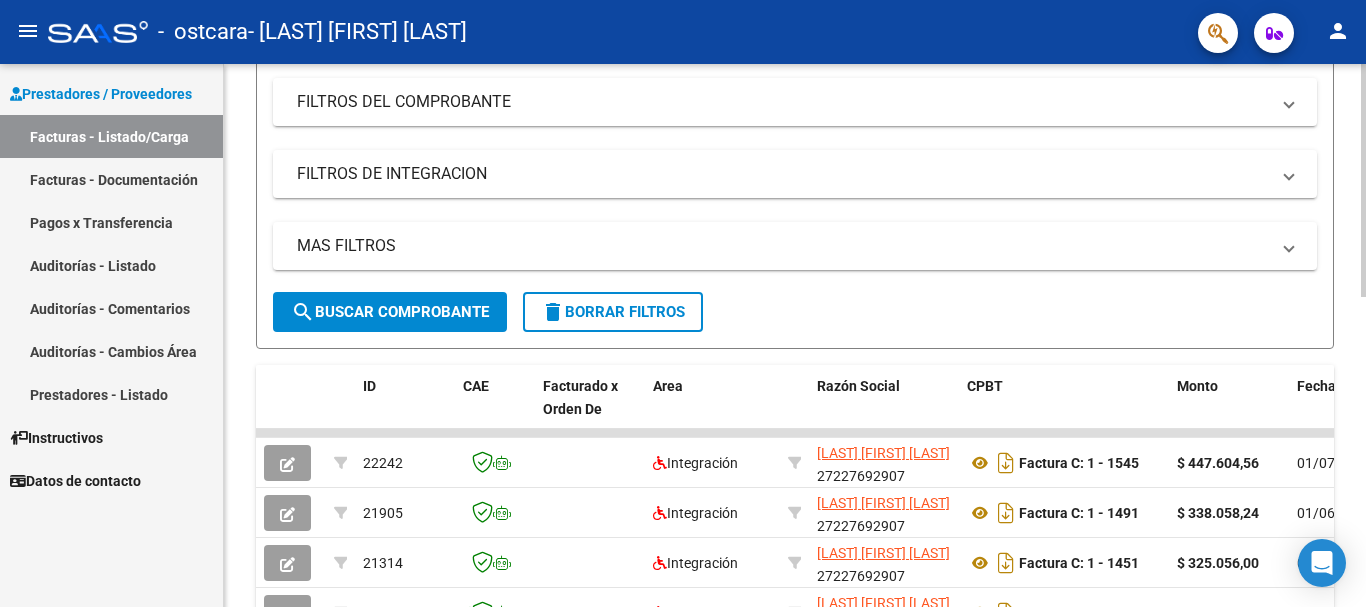 scroll, scrollTop: 0, scrollLeft: 0, axis: both 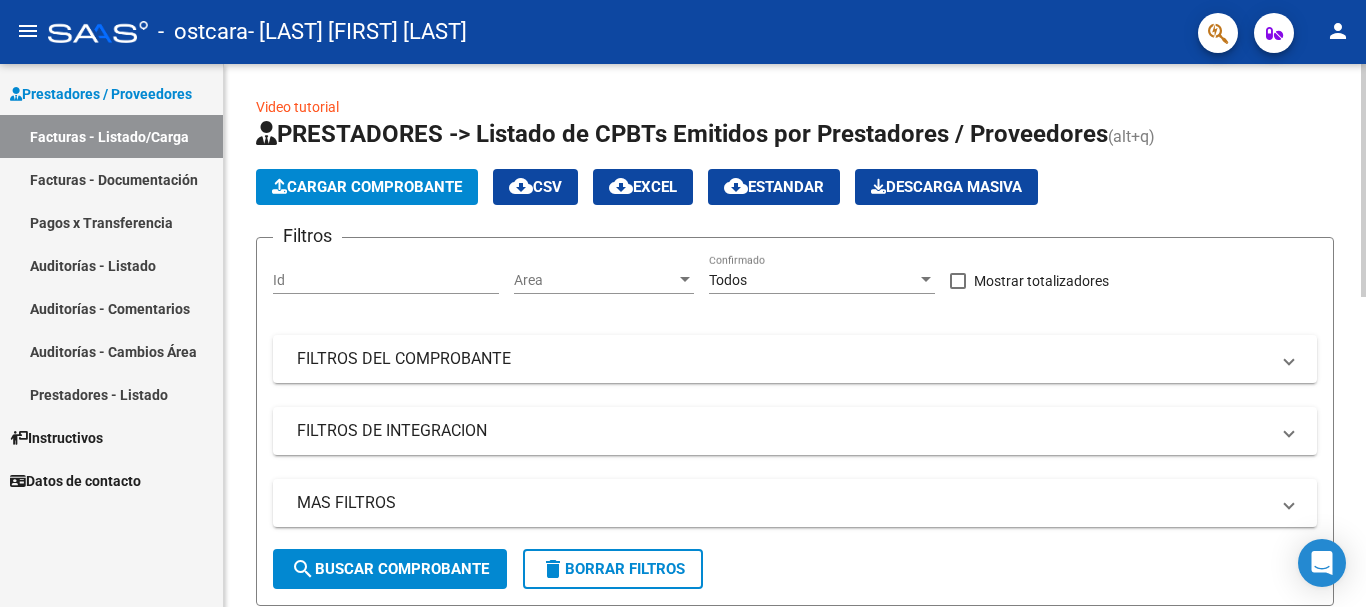 click 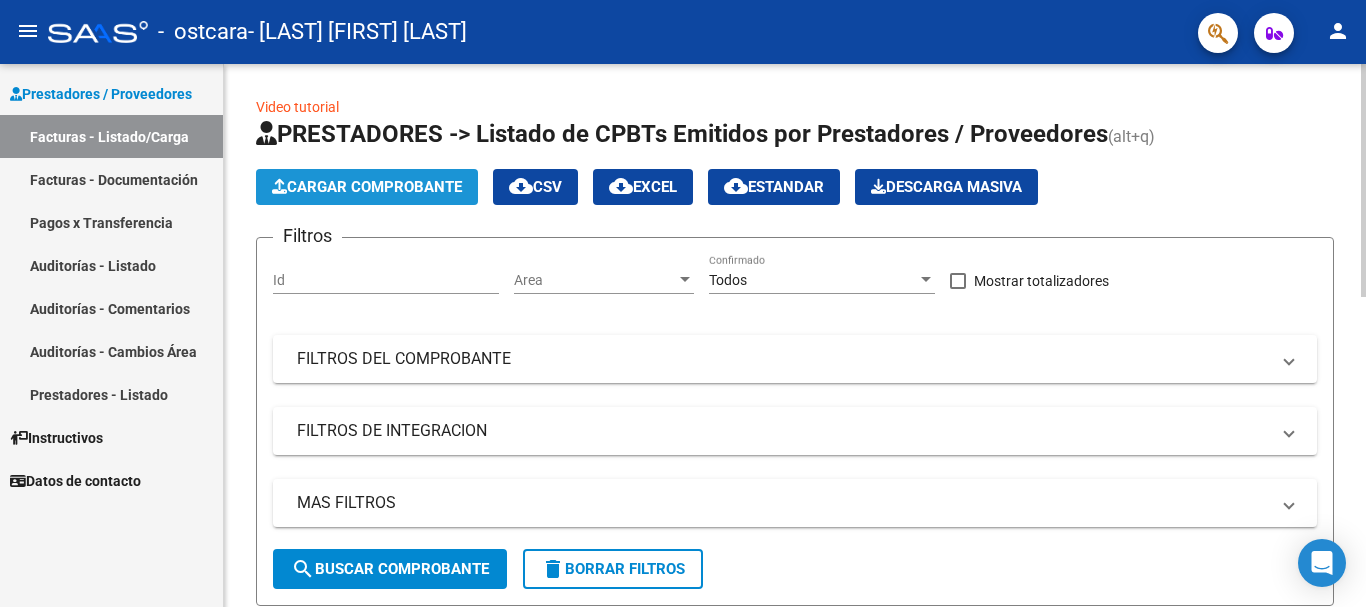 click on "Cargar Comprobante" 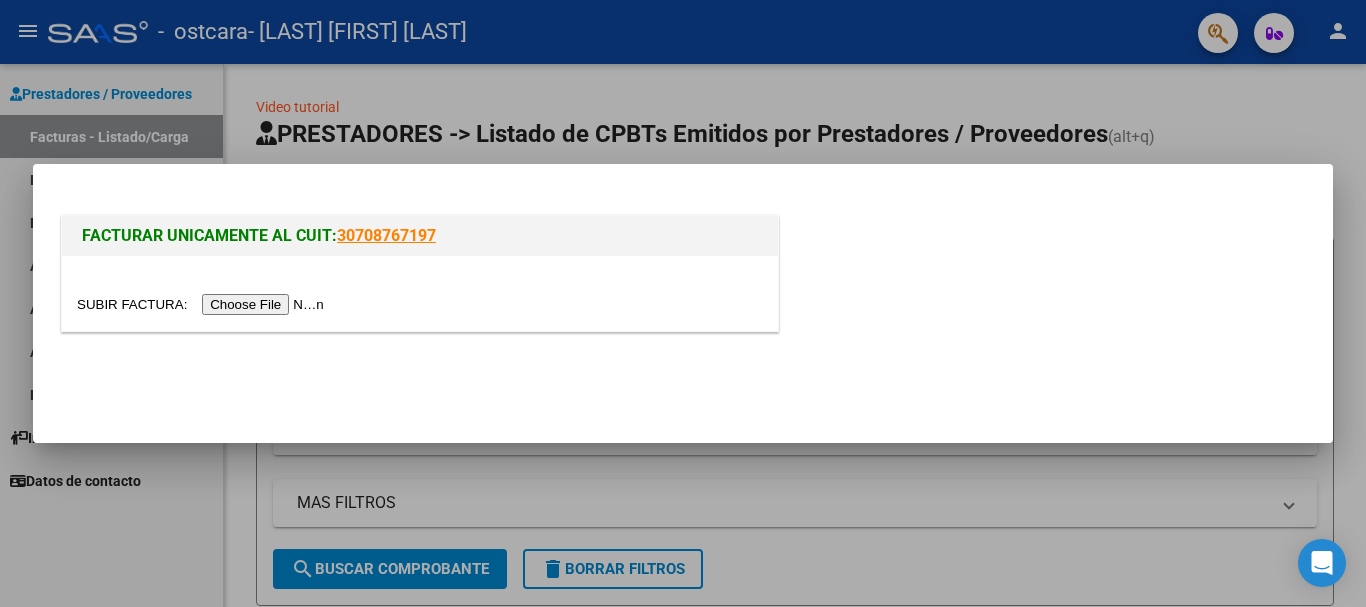 click at bounding box center [420, 293] 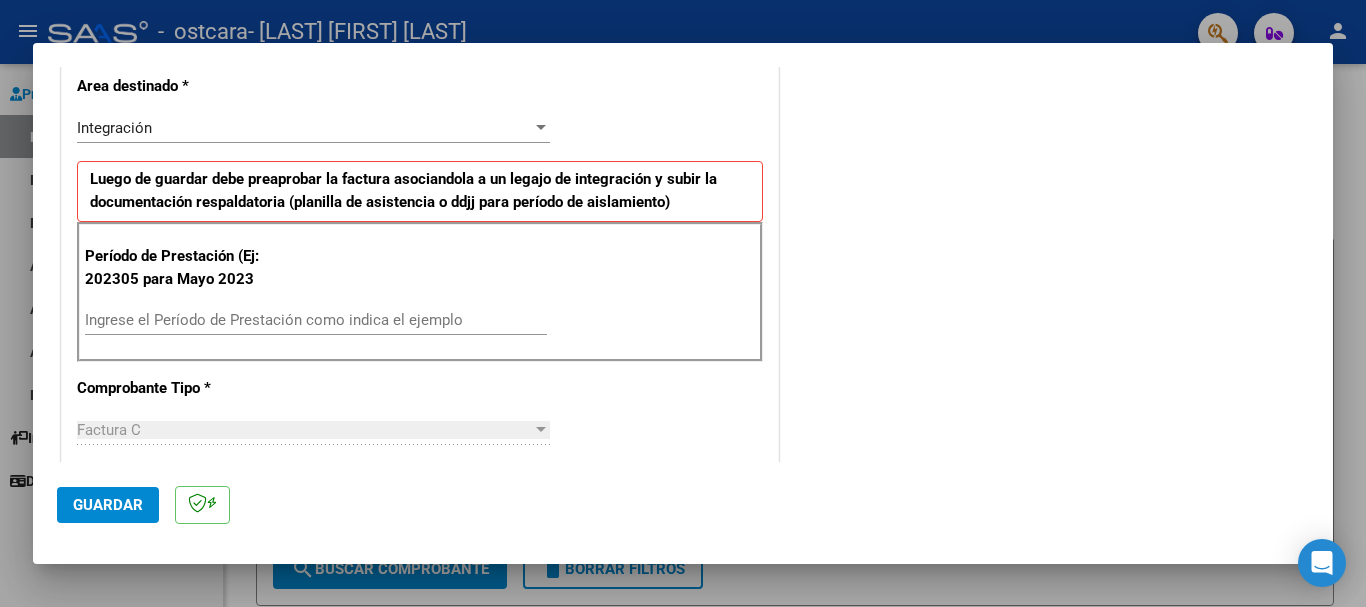 scroll, scrollTop: 474, scrollLeft: 0, axis: vertical 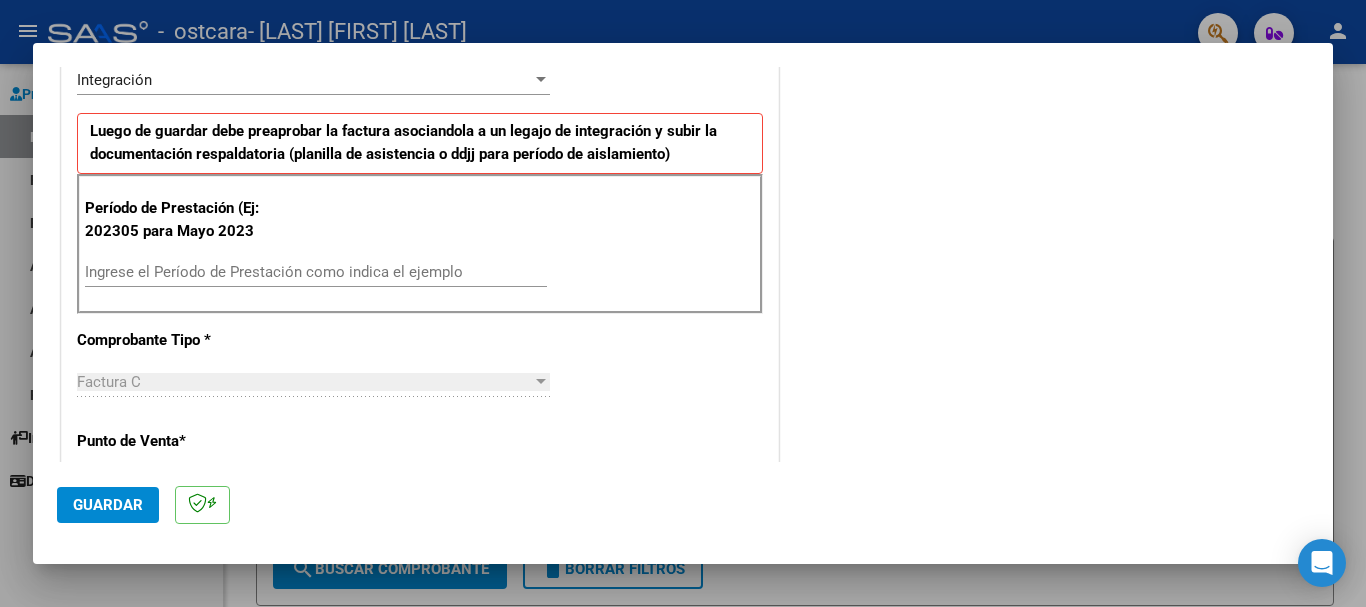 click on "Ingrese el Período de Prestación como indica el ejemplo" at bounding box center (316, 272) 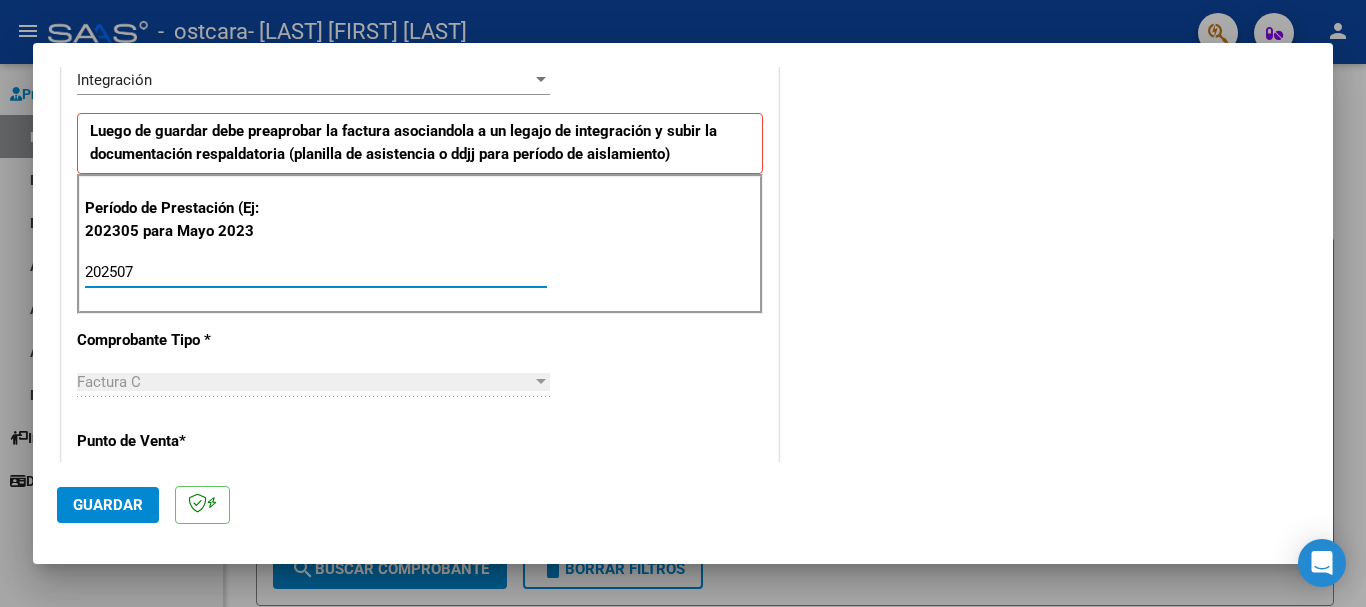 type on "202507" 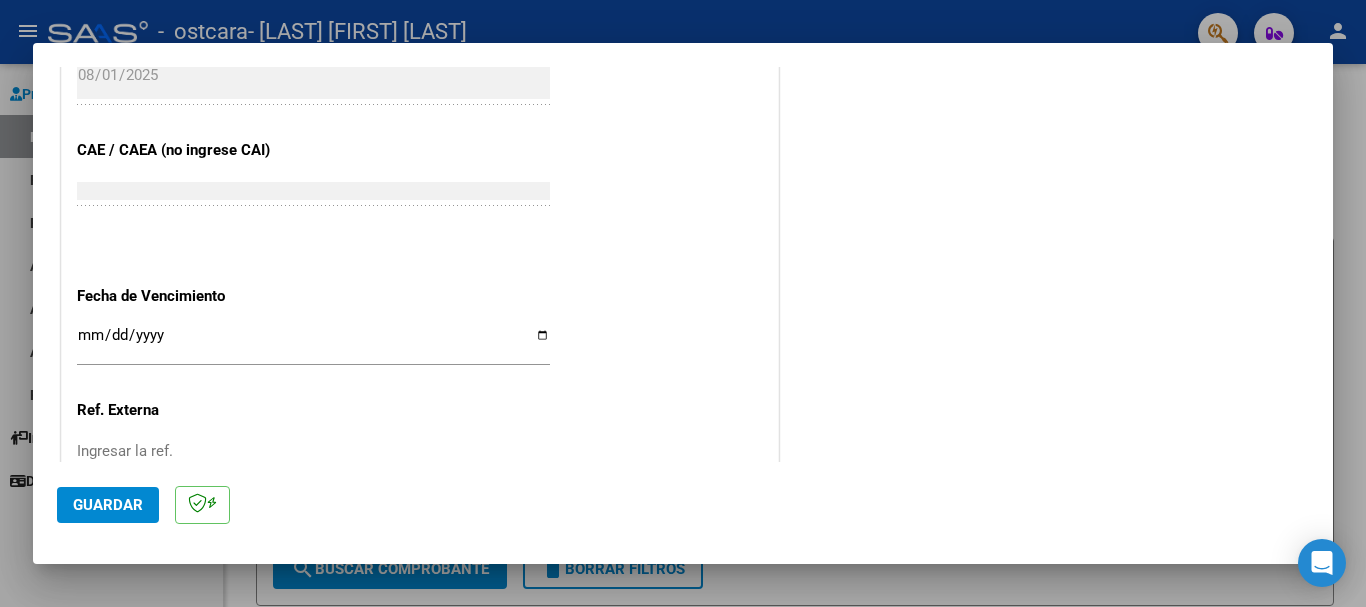 scroll, scrollTop: 1327, scrollLeft: 0, axis: vertical 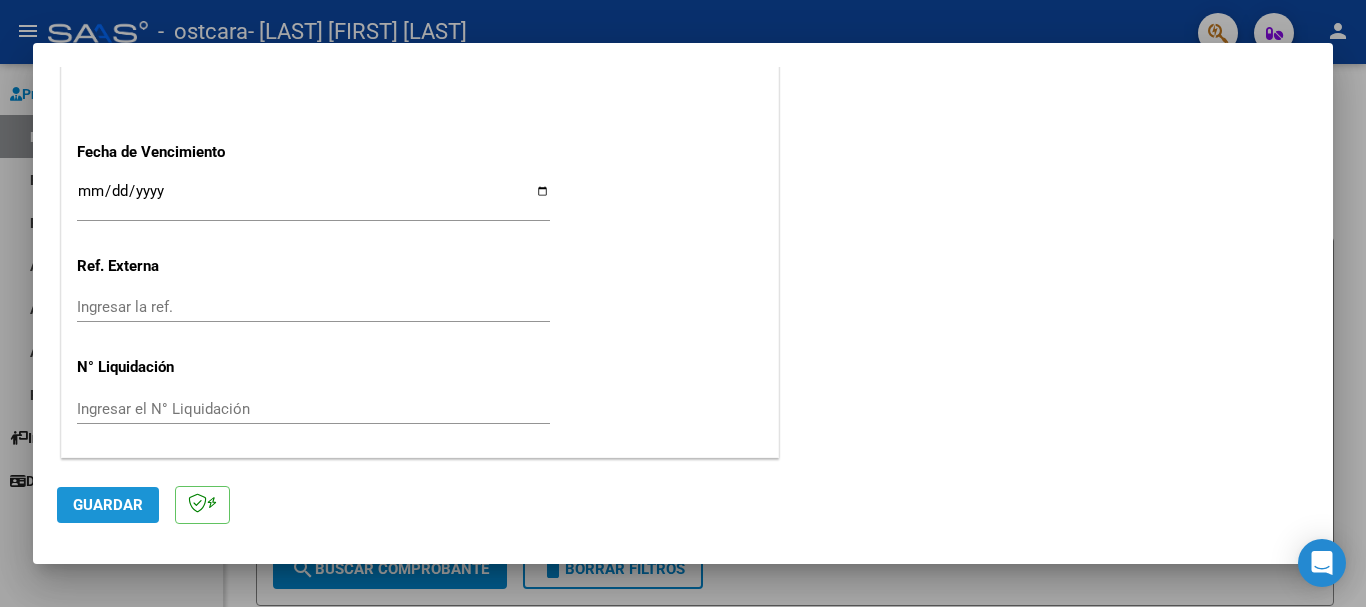 click on "Guardar" 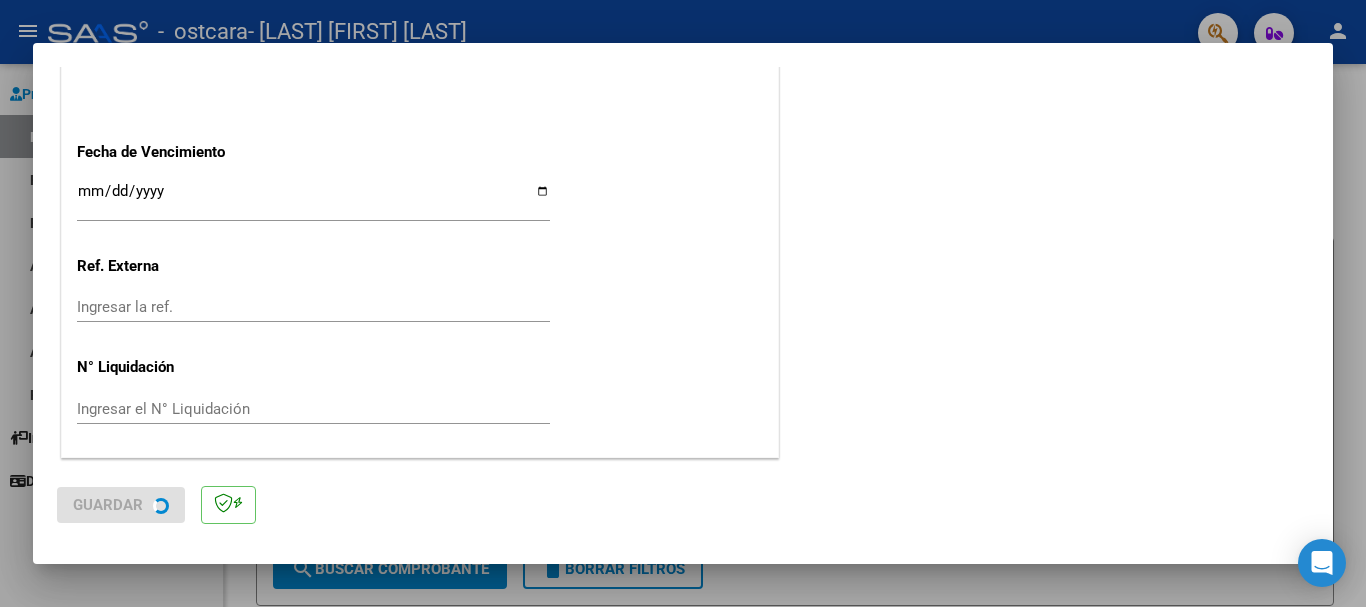 scroll, scrollTop: 0, scrollLeft: 0, axis: both 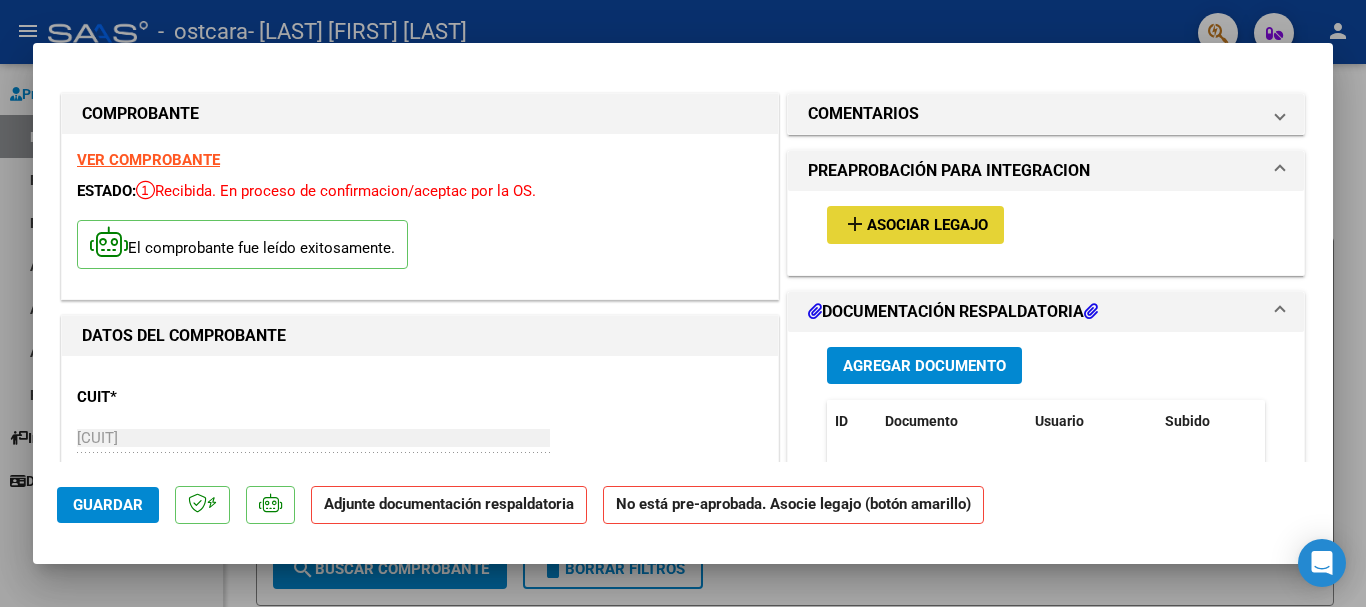 click on "Asociar Legajo" at bounding box center (927, 226) 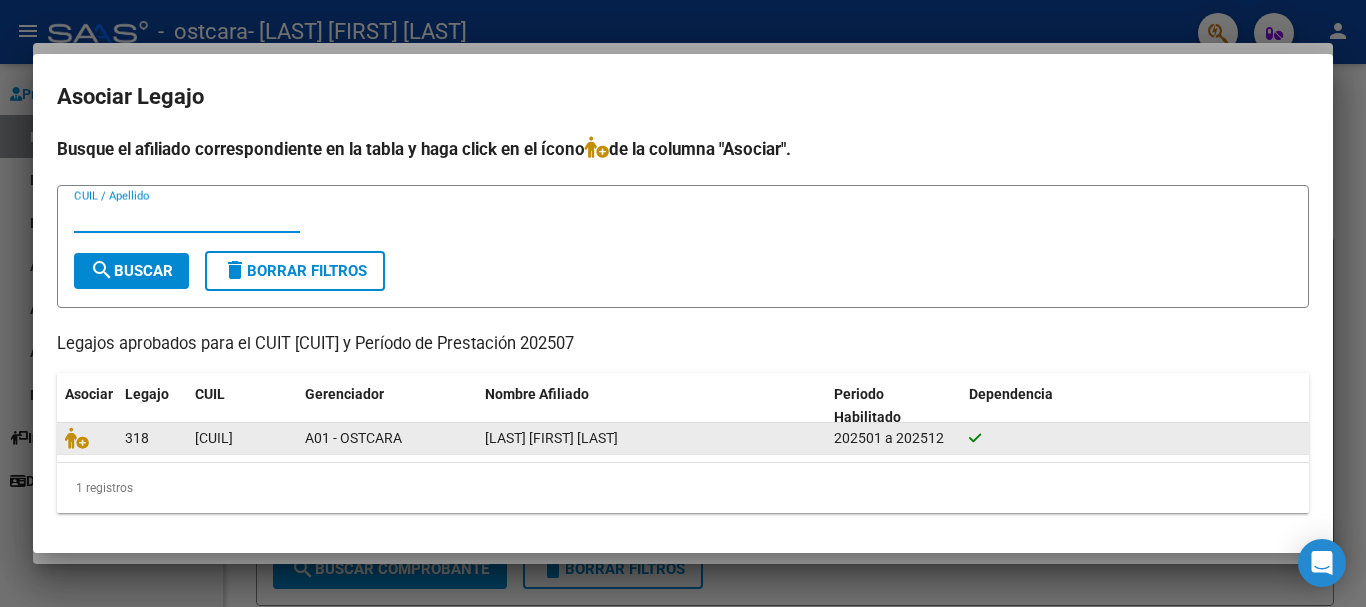 click on "[LAST] [FIRST] [LAST]" 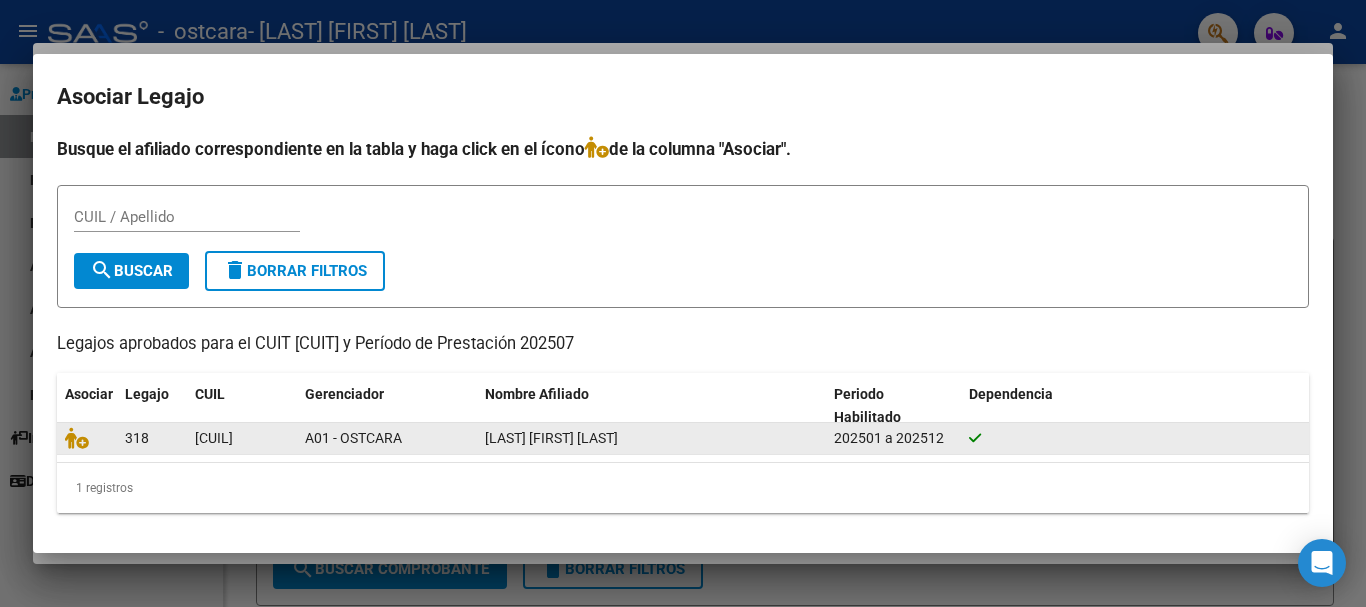 click on "[LAST] [FIRST] [LAST]" 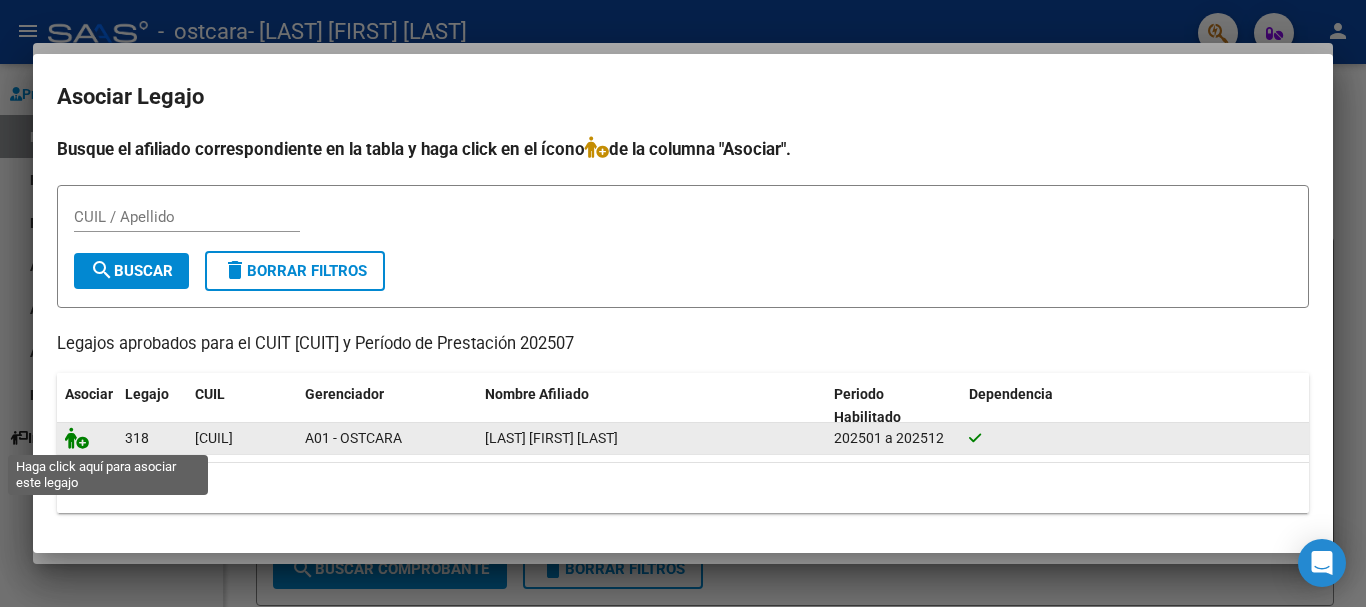 click 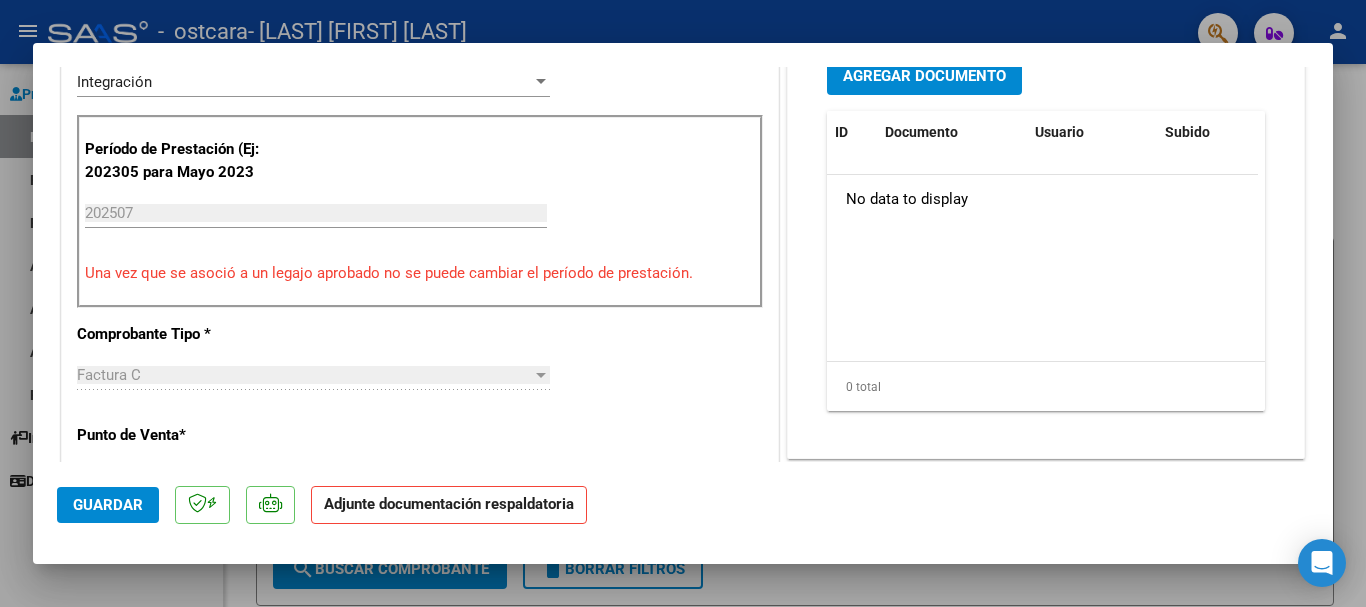 scroll, scrollTop: 344, scrollLeft: 0, axis: vertical 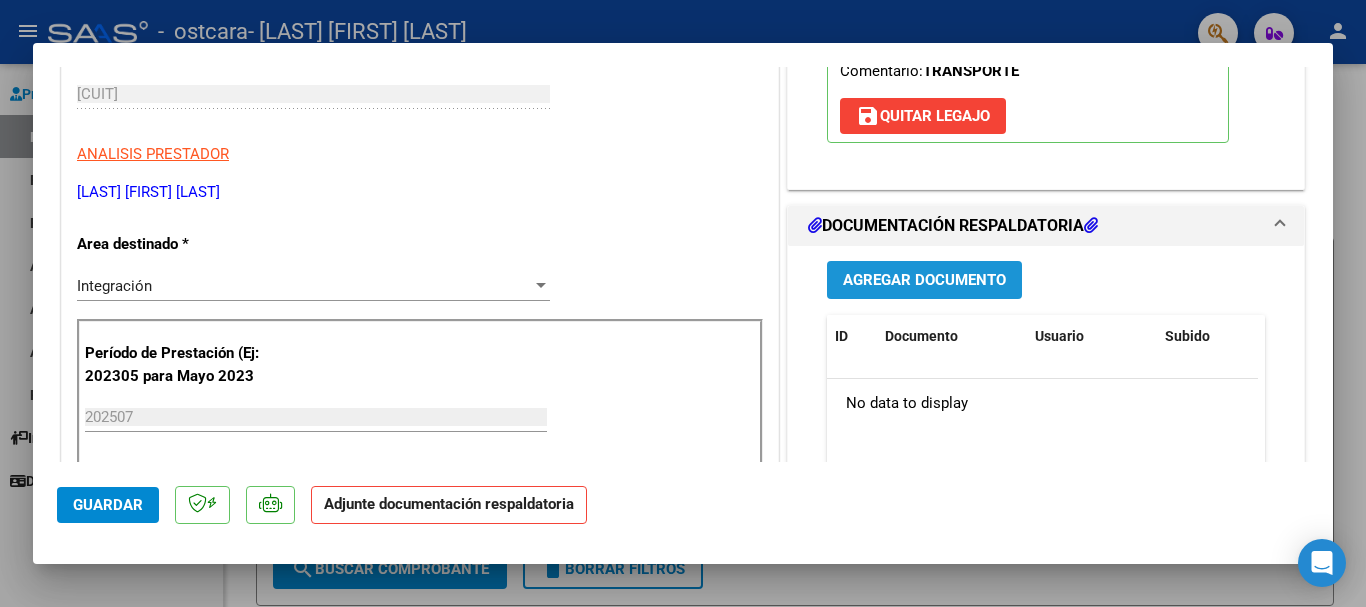 click on "Agregar Documento" at bounding box center [924, 279] 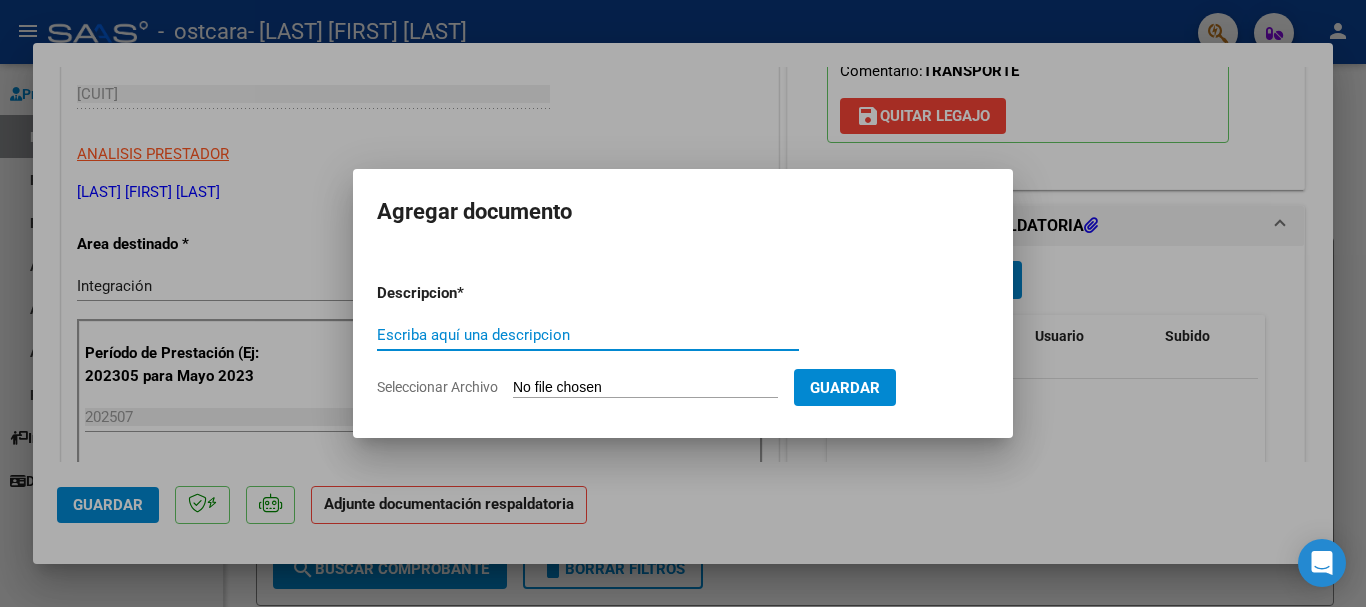 click on "Escriba aquí una descripcion" at bounding box center [588, 335] 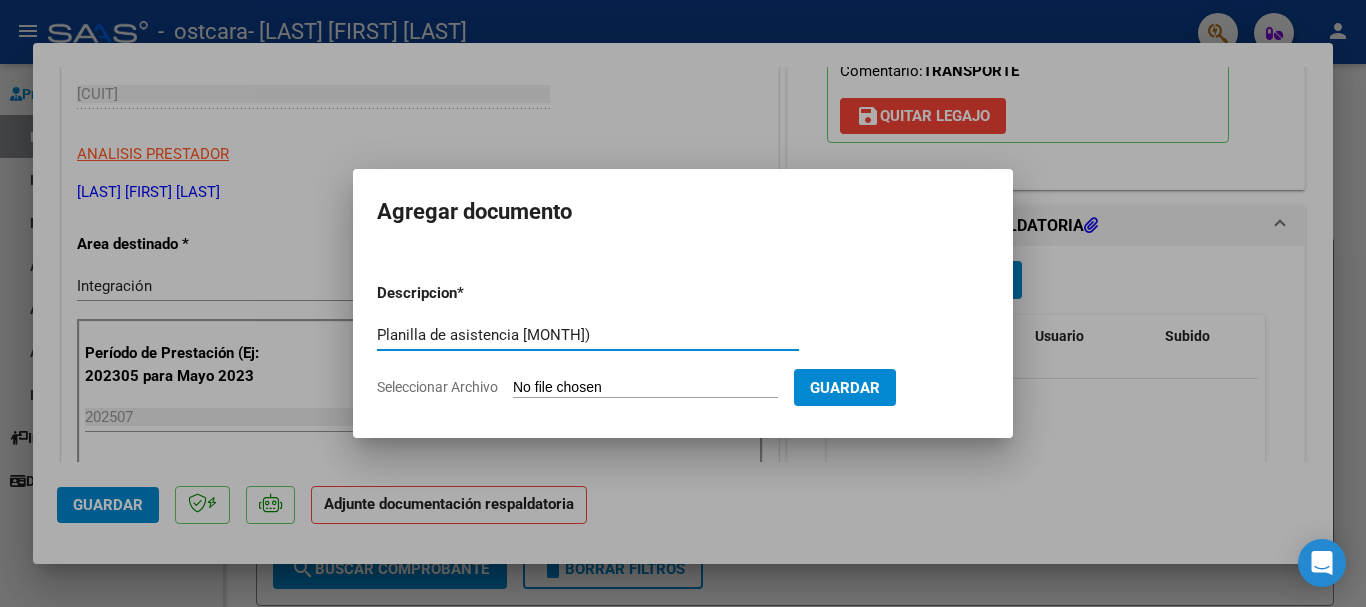 click on "Planilla de asistencia [MONTH])" at bounding box center (588, 335) 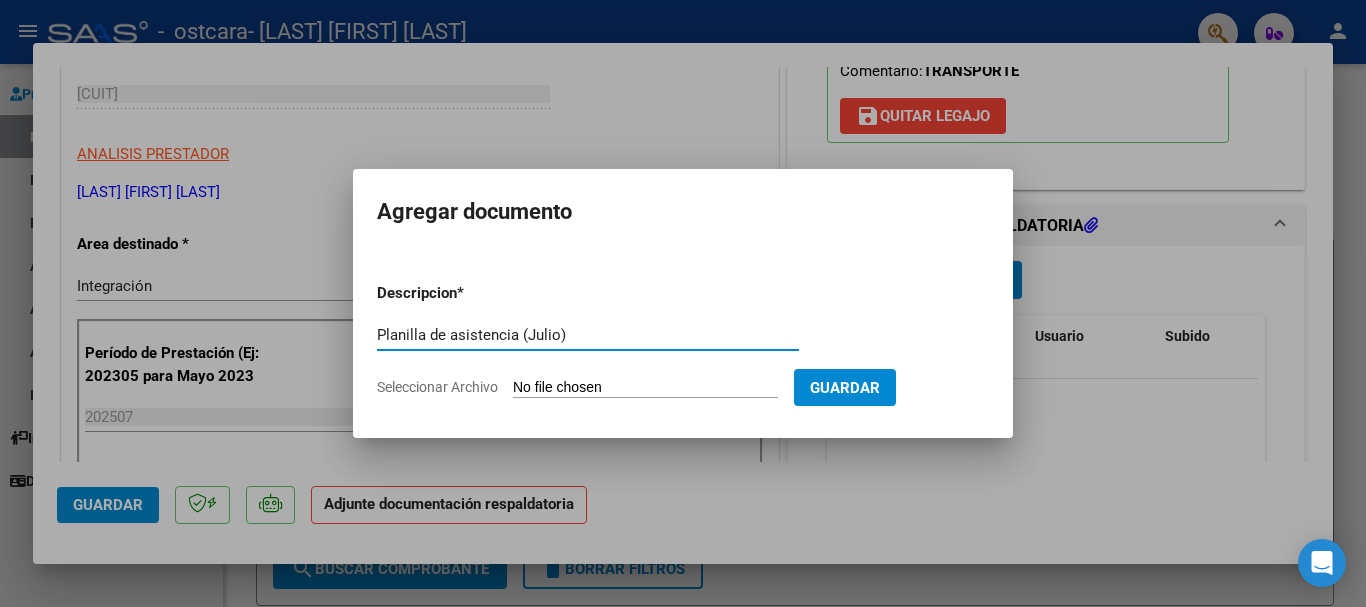 type on "Planilla de asistencia (Julio)" 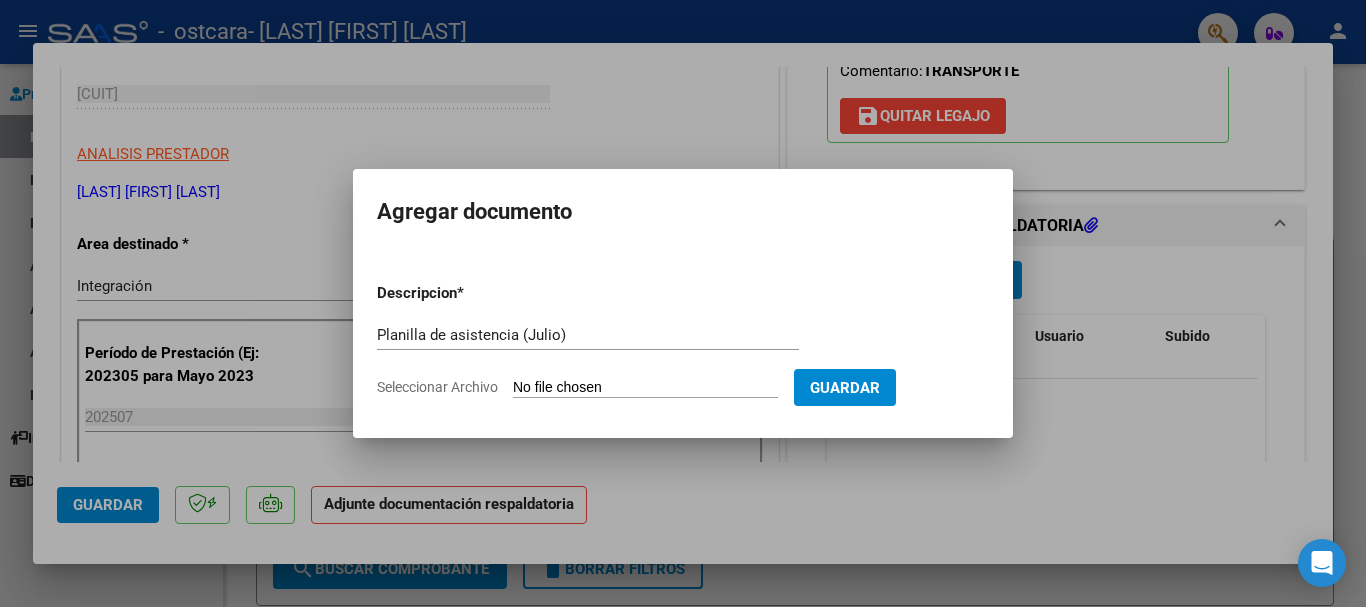 click on "Seleccionar Archivo" at bounding box center (645, 388) 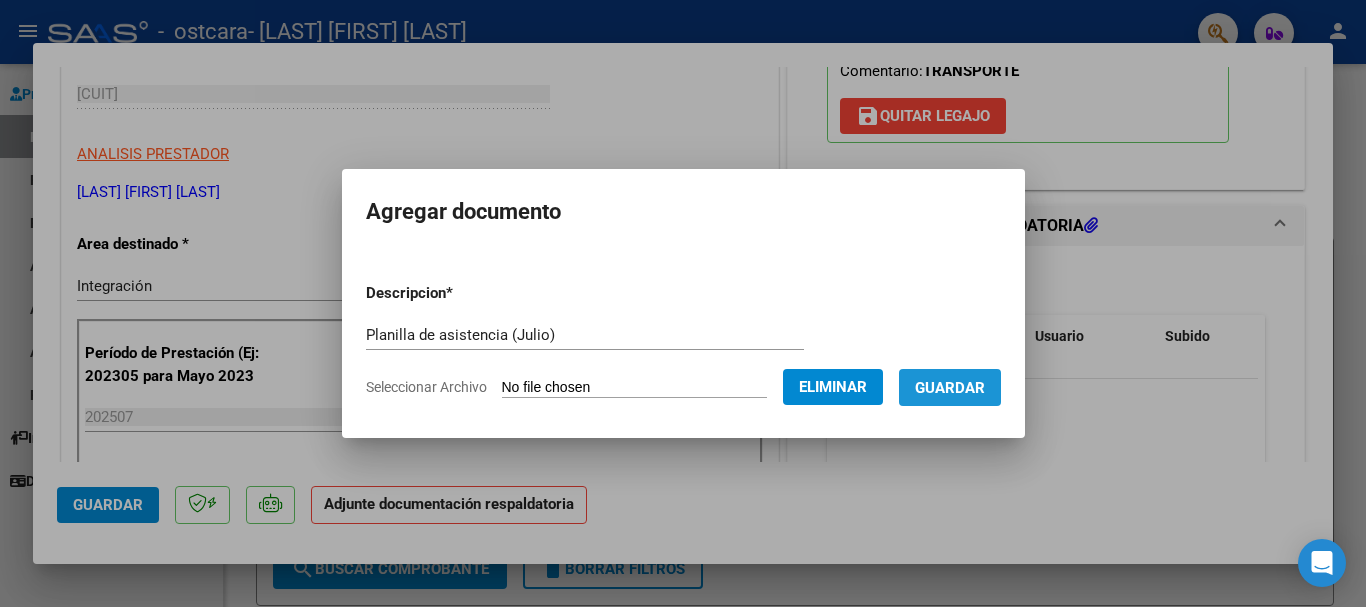 click on "Guardar" at bounding box center (950, 388) 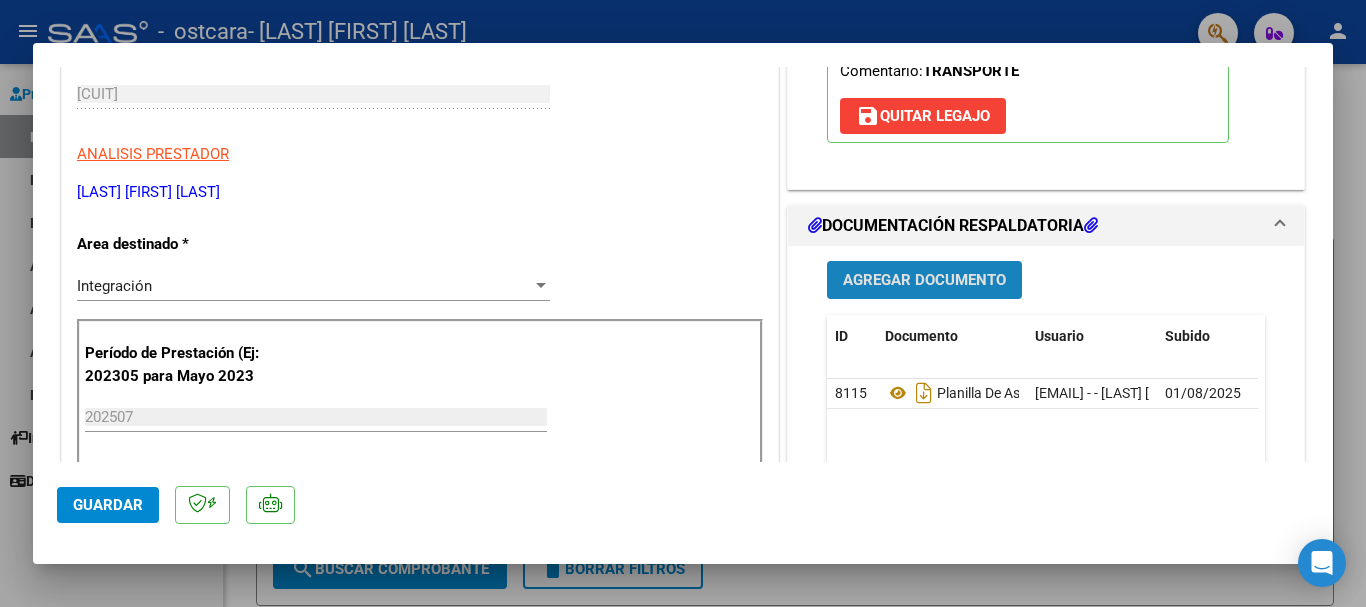 click on "Agregar Documento" at bounding box center [924, 279] 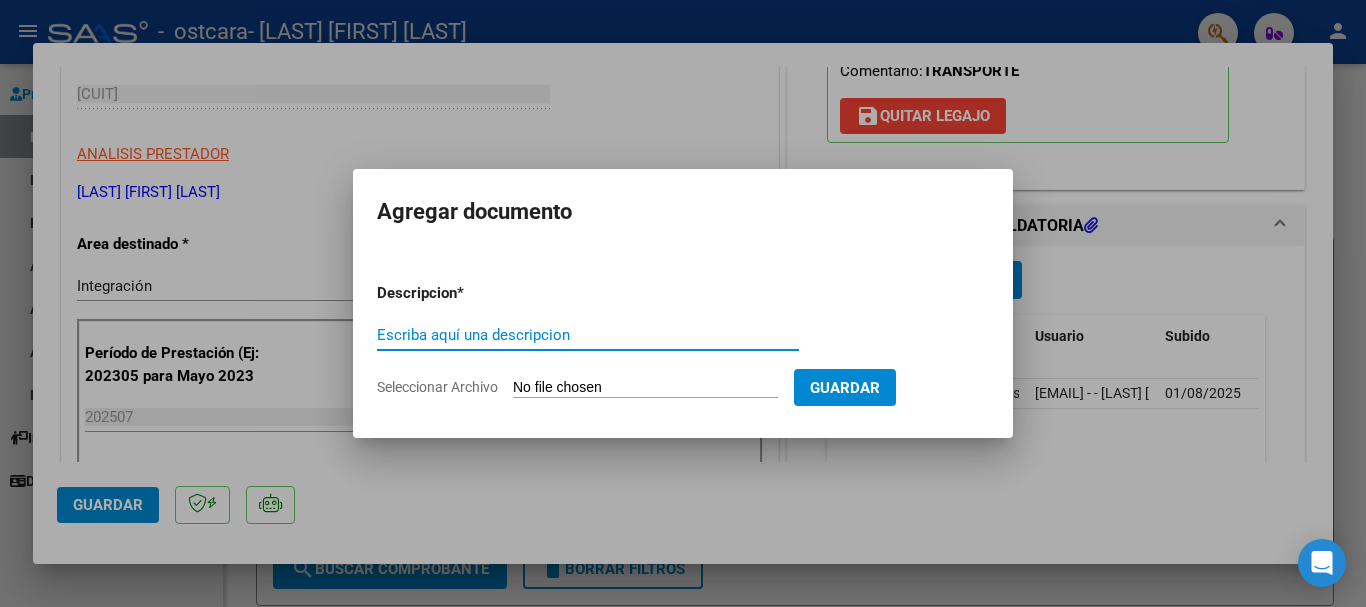 click on "Escriba aquí una descripcion" at bounding box center [588, 335] 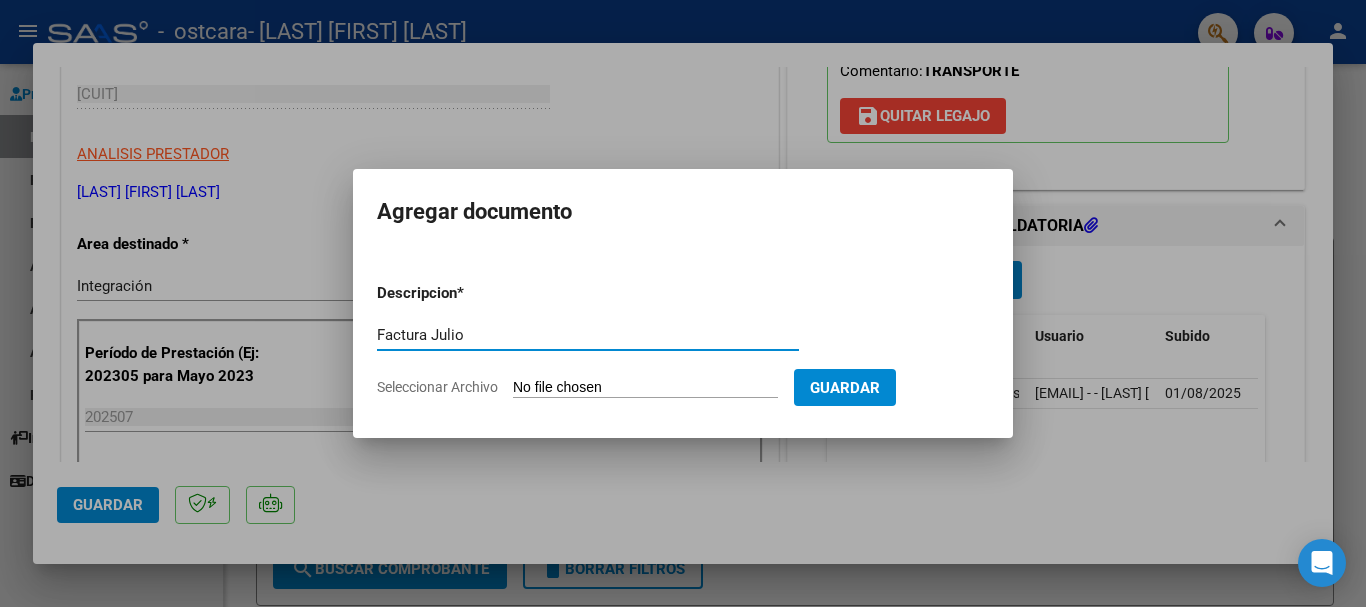 type on "Factura Julio" 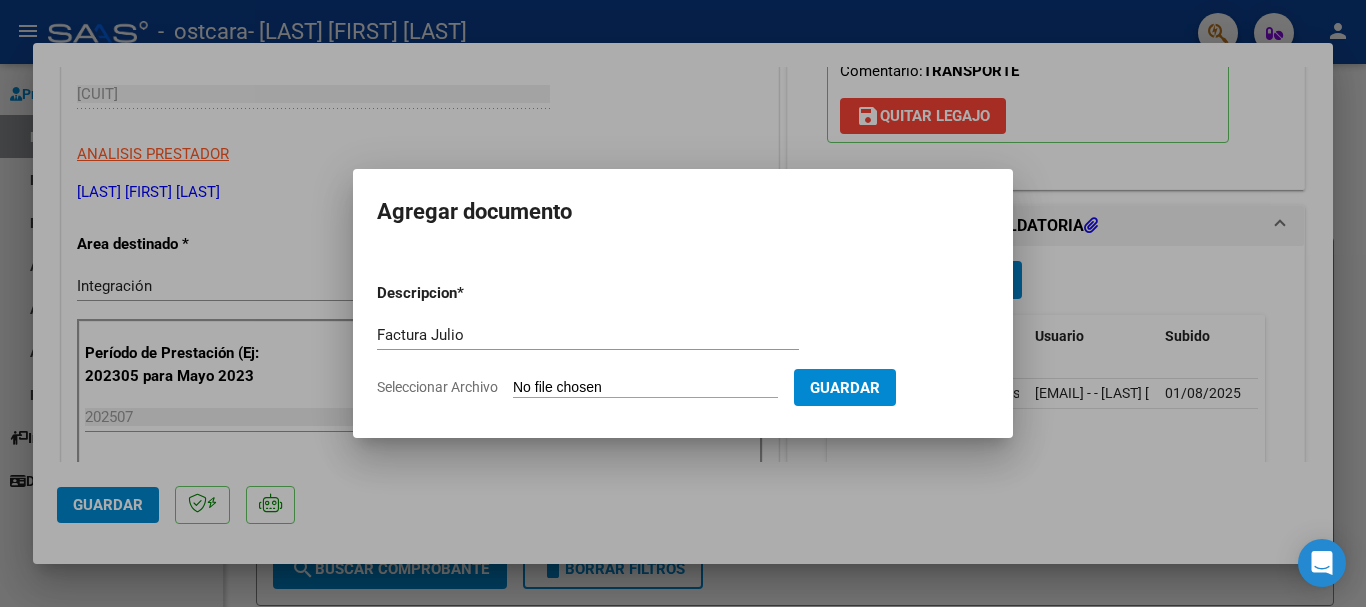 click on "Seleccionar Archivo" at bounding box center [645, 388] 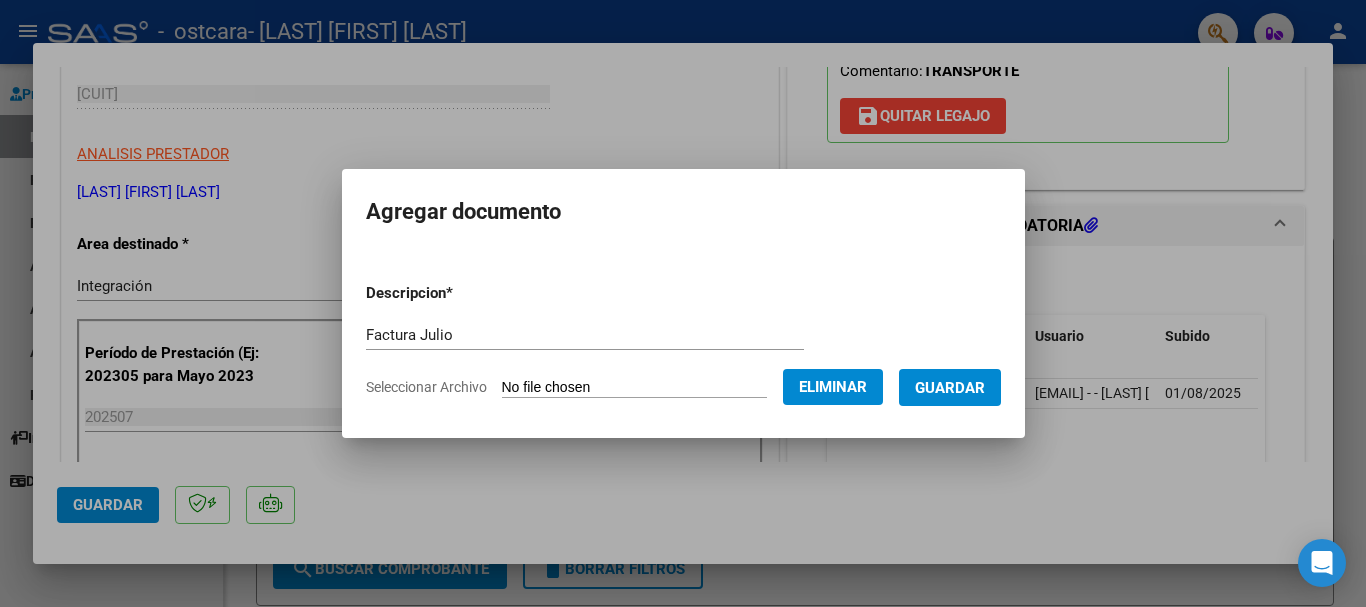 click on "Guardar" at bounding box center [950, 388] 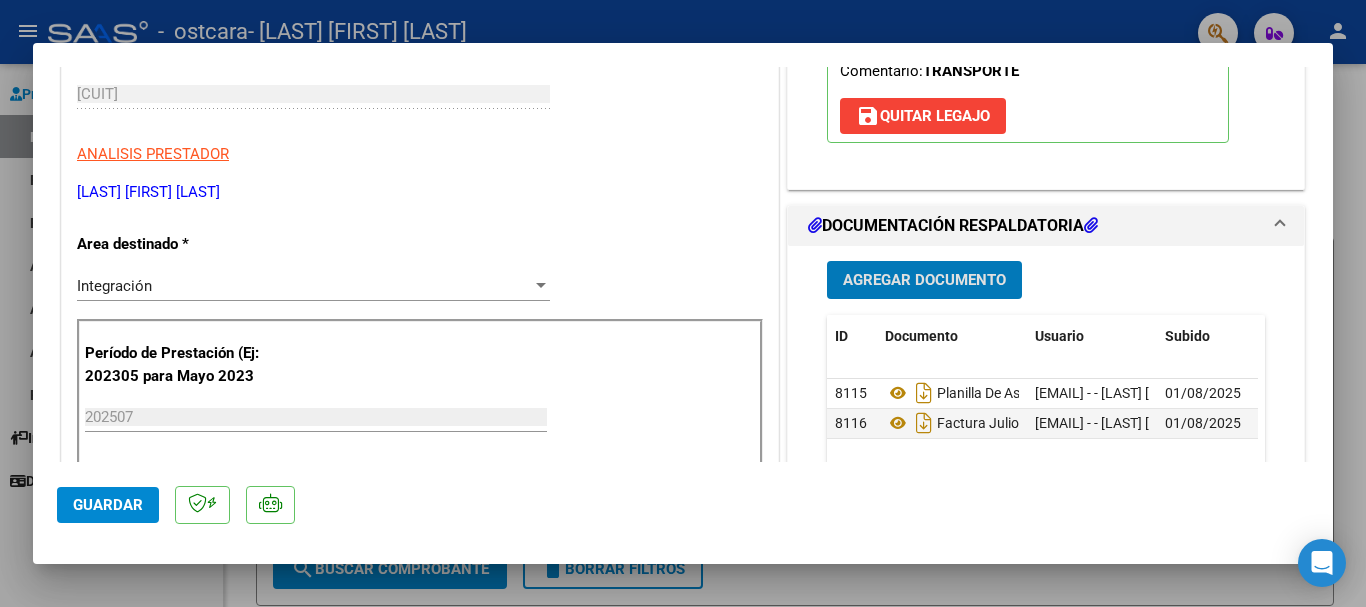 click on "Agregar Documento" at bounding box center [924, 281] 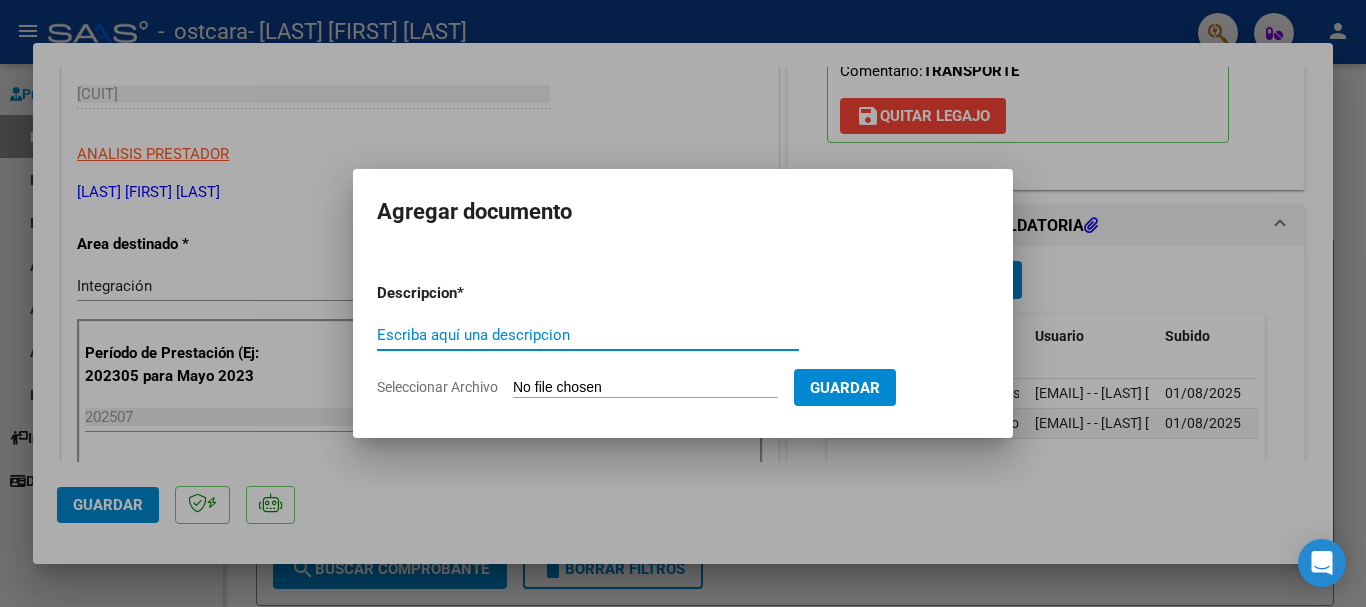 click on "Escriba aquí una descripcion" at bounding box center [588, 335] 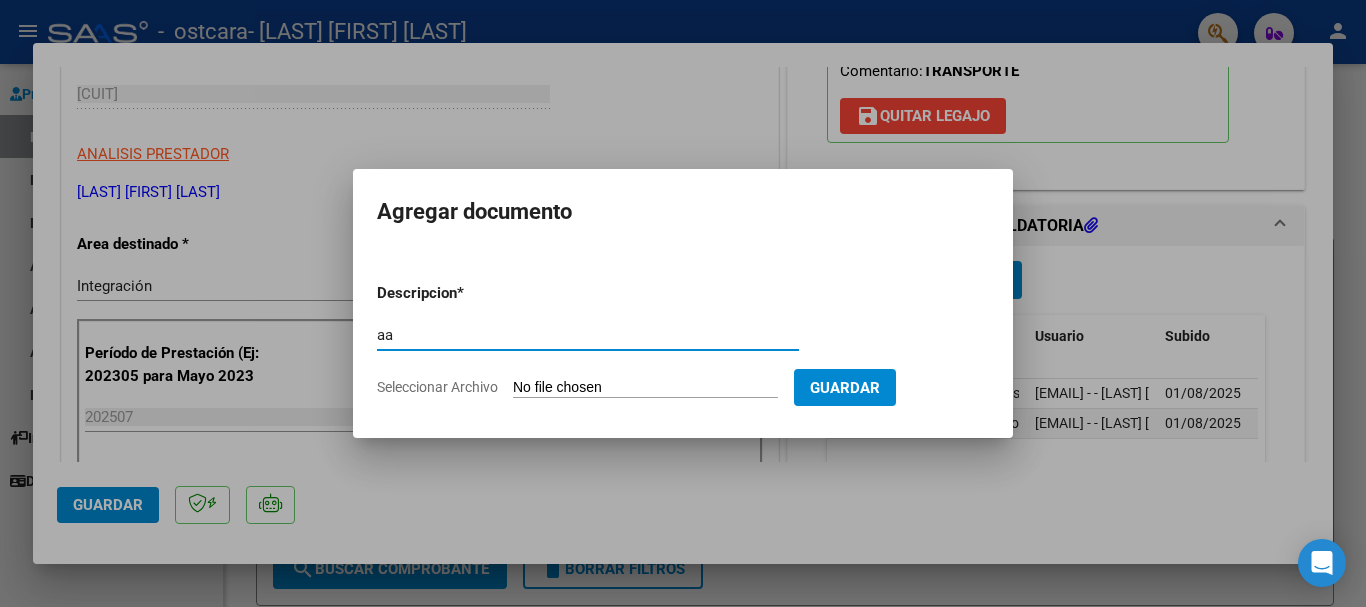 type on "a" 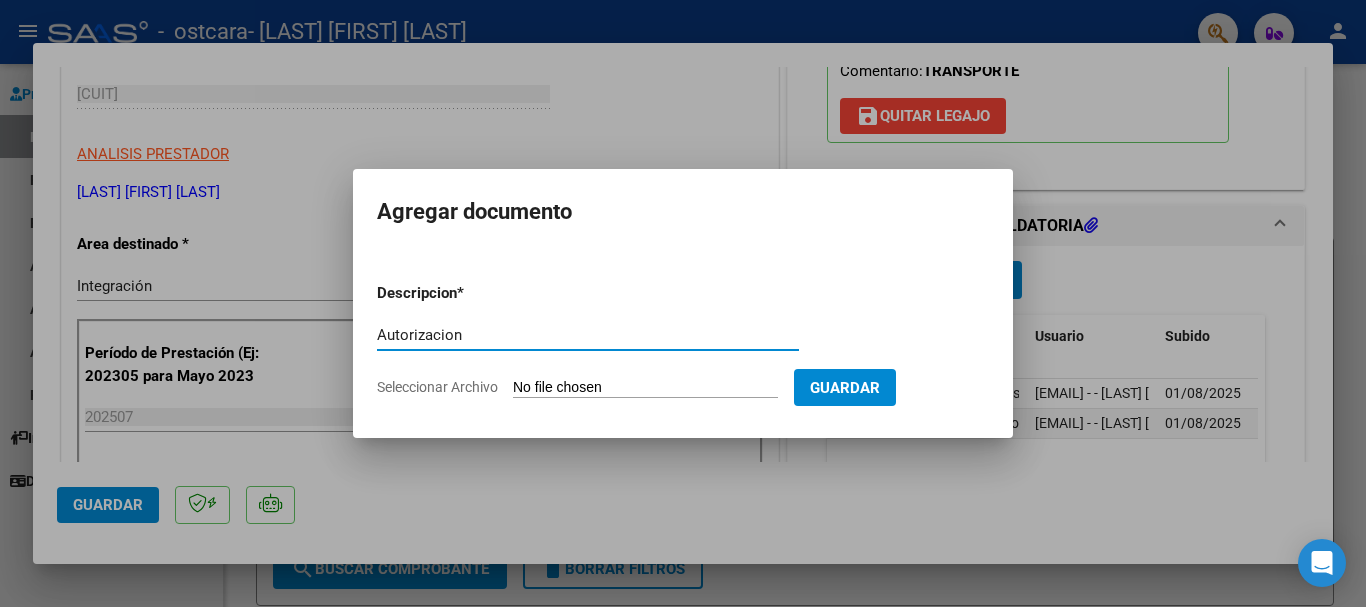 type on "Autorizacion" 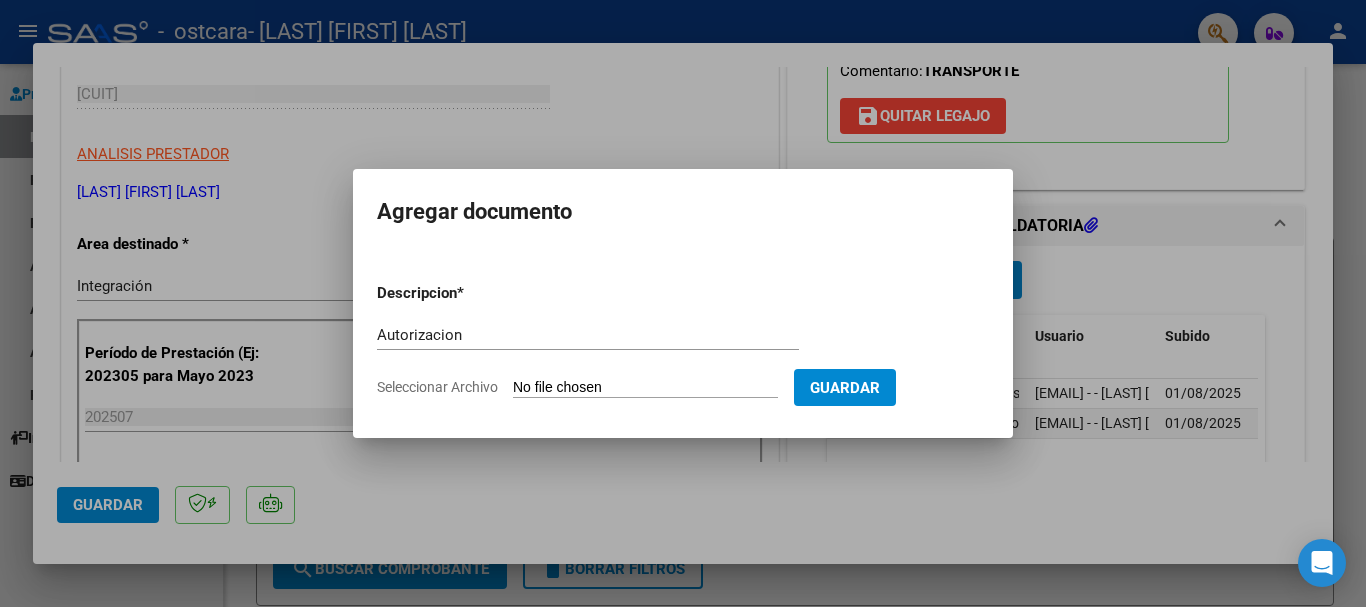type on "C:\fakepath\C)-[CUIL]_AUTORIZACIO TRANSPORTE [YEAR].pdf" 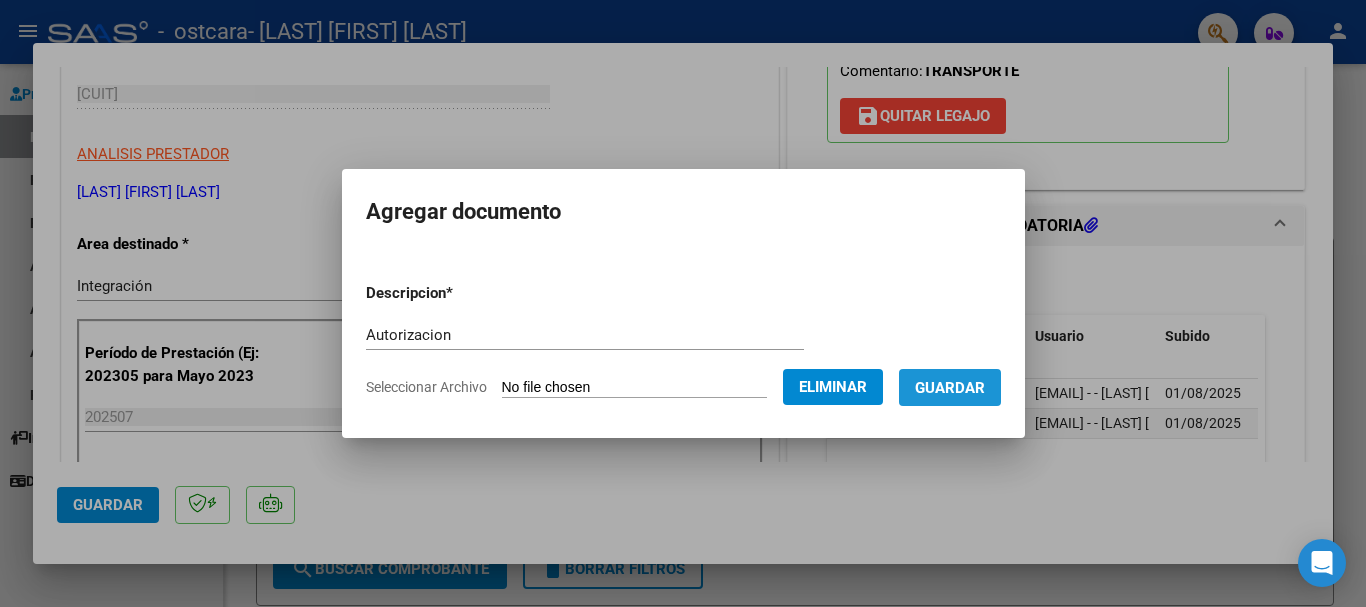 click on "Guardar" at bounding box center (950, 388) 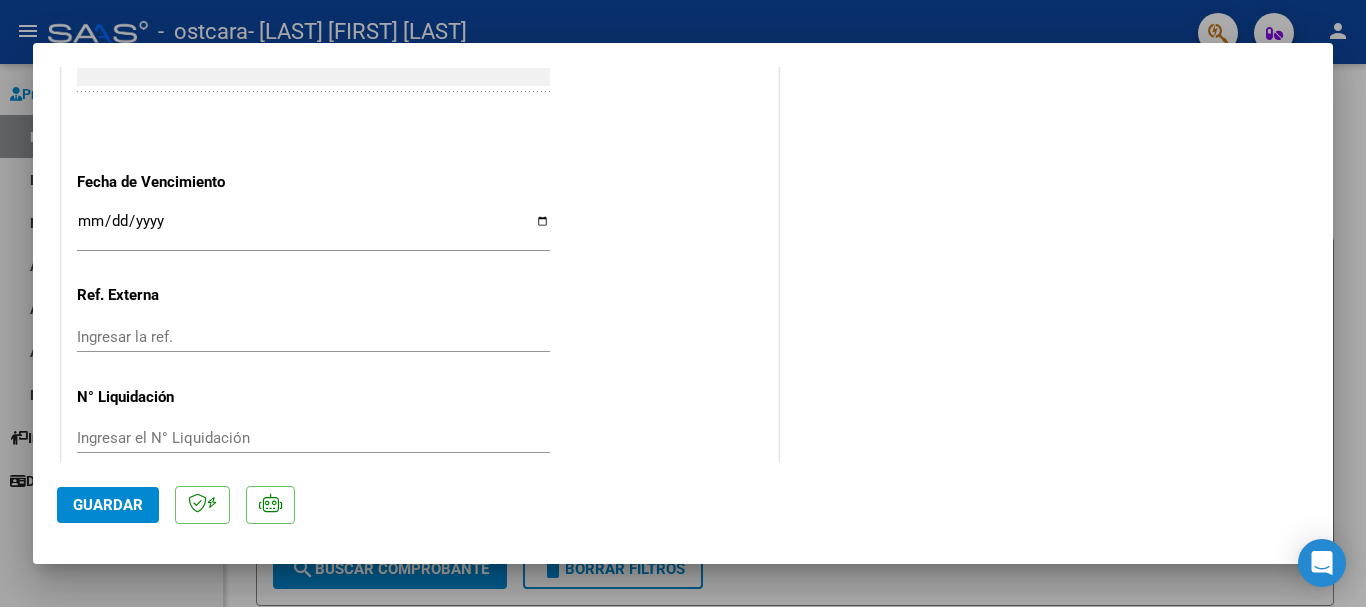 scroll, scrollTop: 1395, scrollLeft: 0, axis: vertical 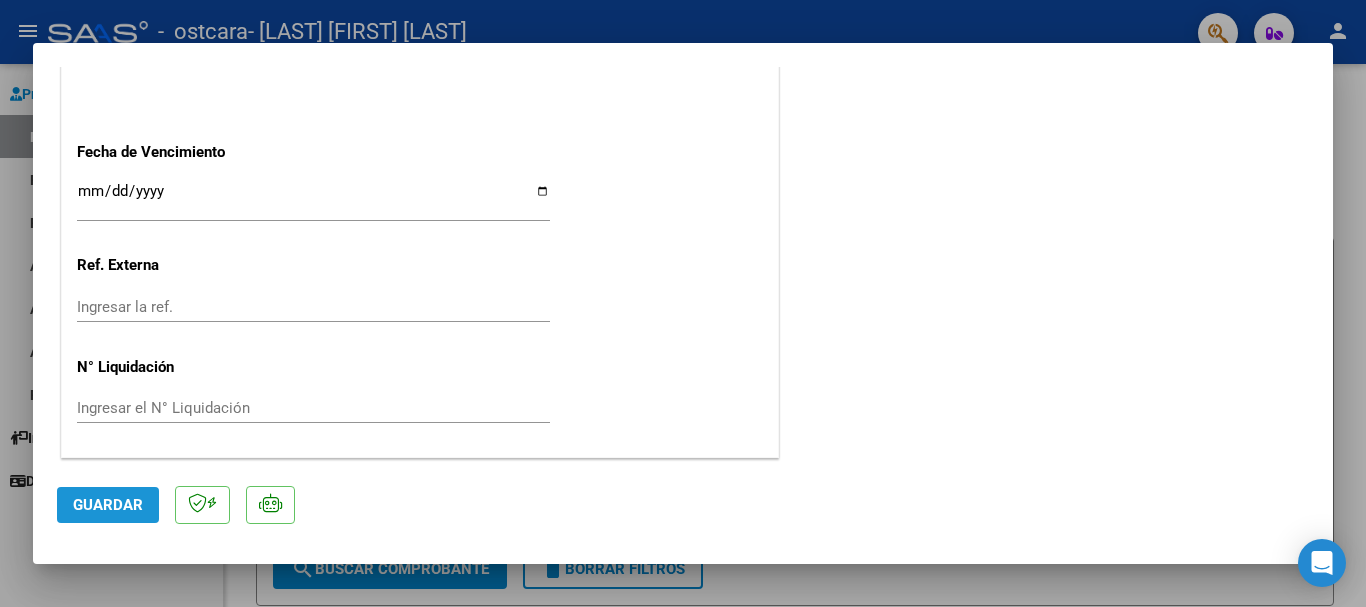 click on "Guardar" 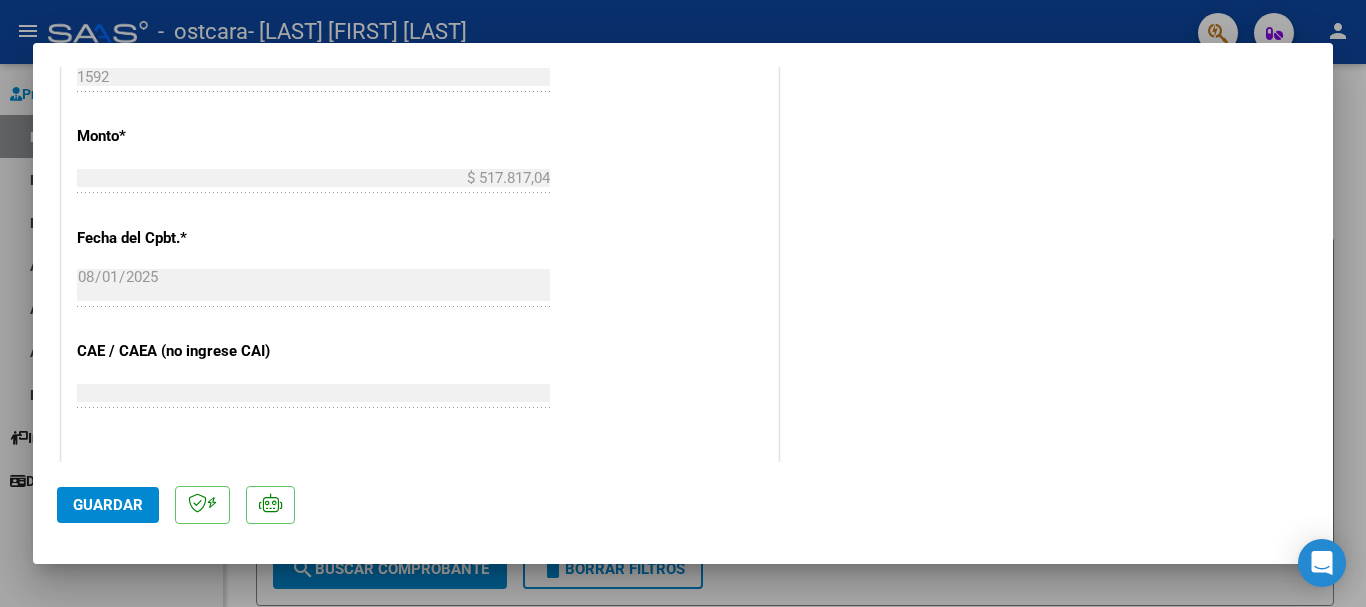 scroll, scrollTop: 704, scrollLeft: 0, axis: vertical 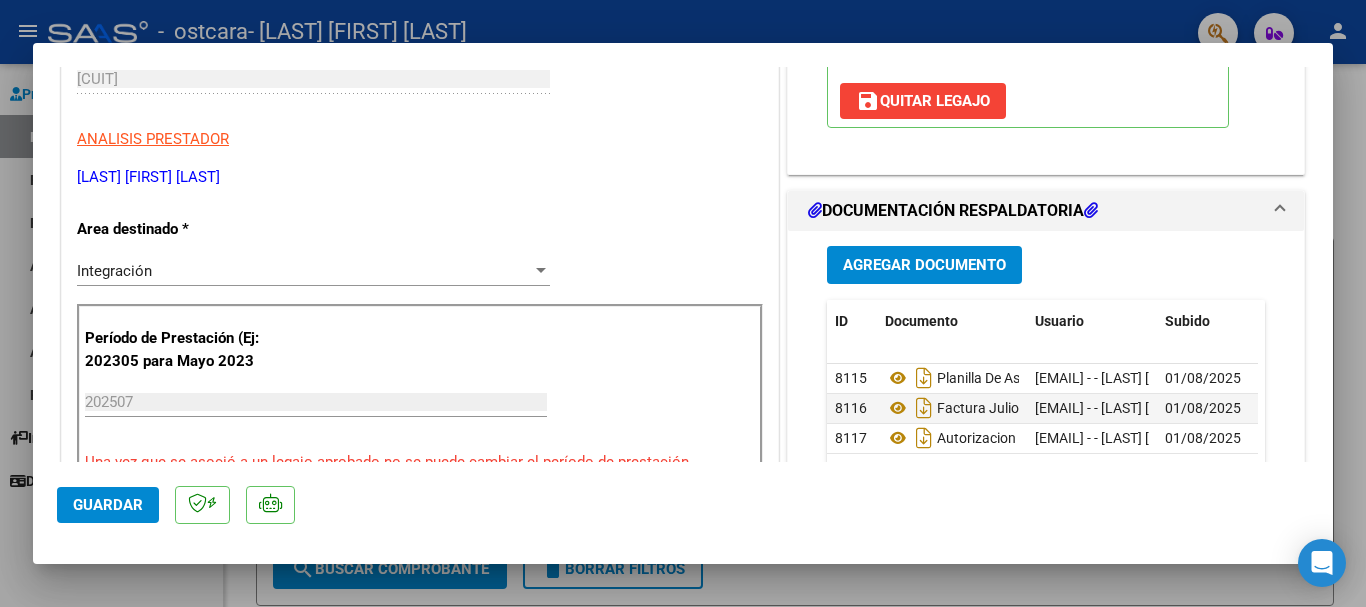 click at bounding box center [683, 303] 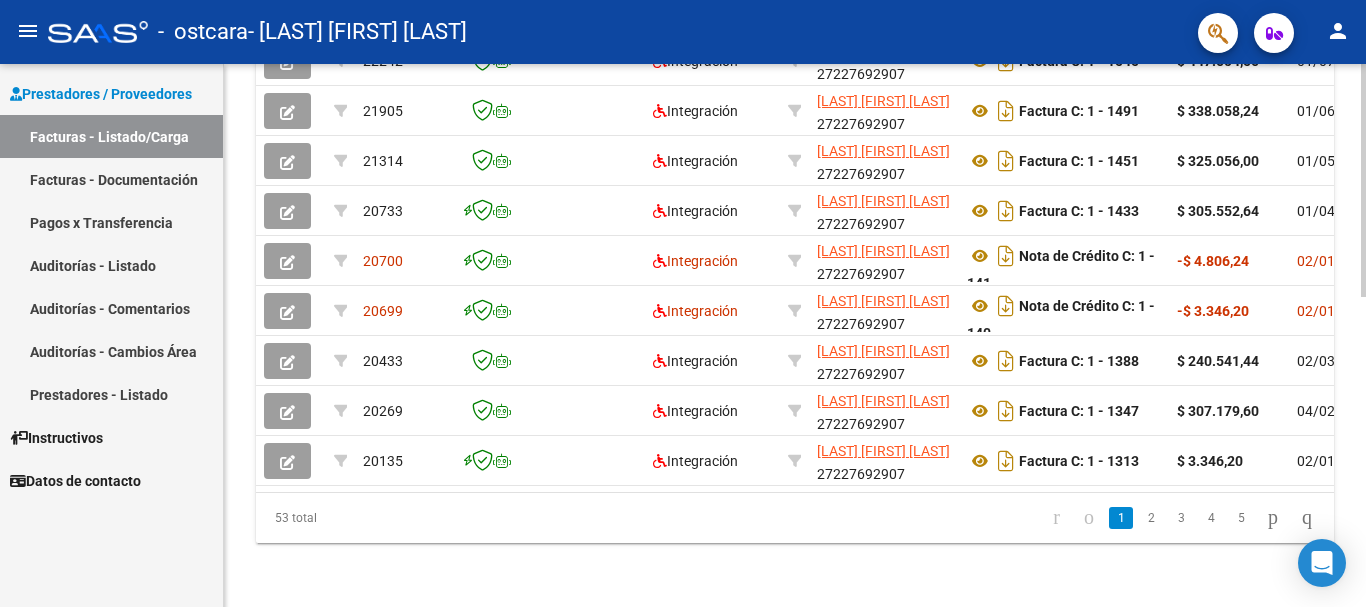 scroll, scrollTop: 725, scrollLeft: 0, axis: vertical 